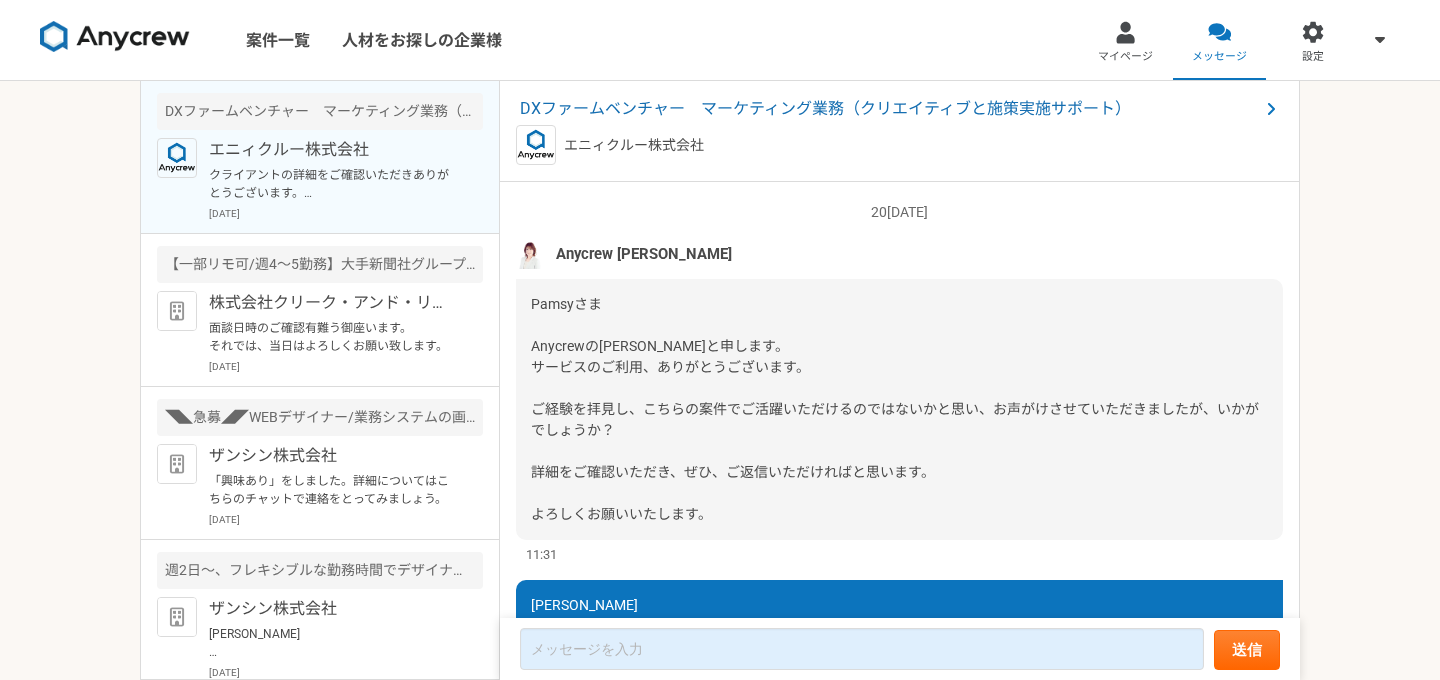 scroll, scrollTop: 0, scrollLeft: 0, axis: both 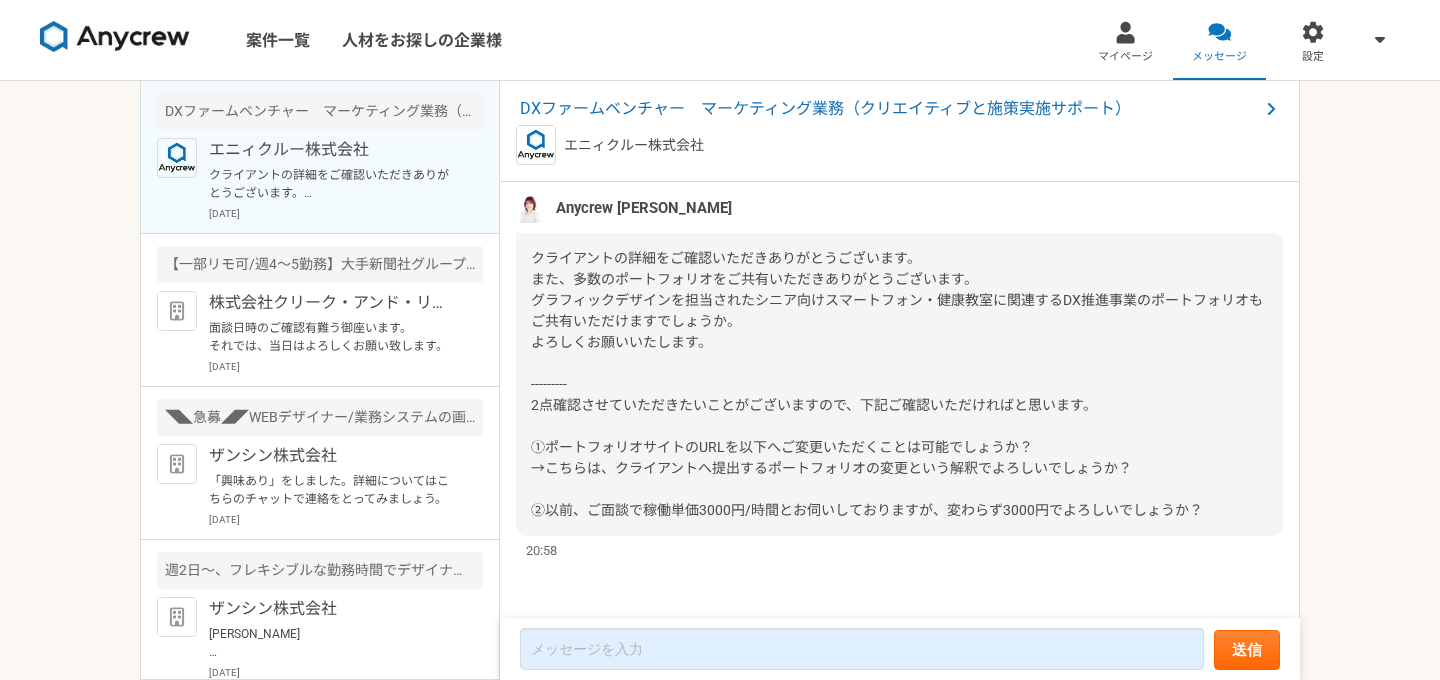 click on "クライアントの詳細をご確認いただきありがとうございます。
また、多数のポートフォリオをご共有いただきありがとうございます。
グラフィックデザインを担当されたシニア向けスマートフォン・健康教室に関連するDX推進事業のポートフォリオもご共有いただけますでしょうか。
よろしくお願いいたします。
---------
2点確認させていただきたいことがございますので、下記ご確認いただければと思います。
①ポートフォリオサイトのURLを以下へご変更いただくことは可能でしょうか？
→こちらは、クライアントへ提出するポートフォリオの変更という解釈でよろしいでしょうか？
②以前、ご面談で稼働単価3000円/時間とお伺いしておりますが、変わらず3000円でよろしいでしょうか？" at bounding box center [897, 384] 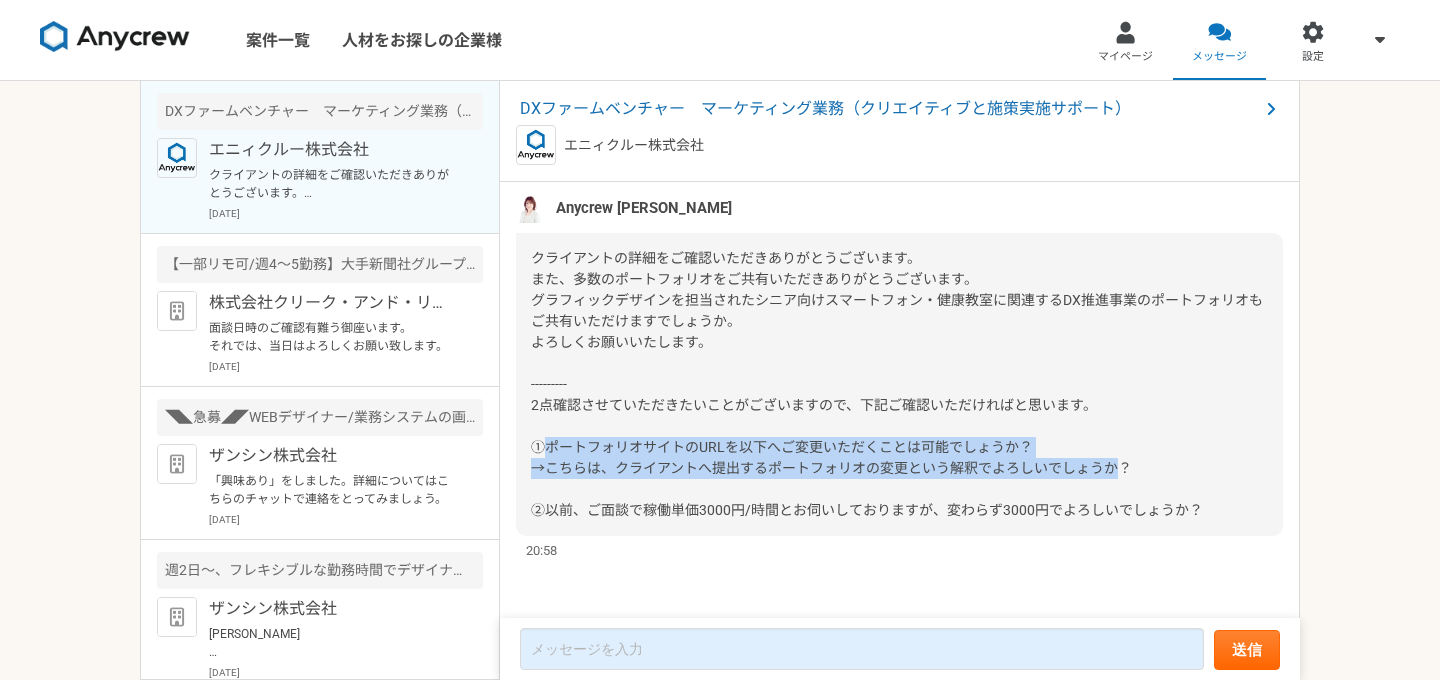 drag, startPoint x: 1122, startPoint y: 469, endPoint x: 545, endPoint y: 452, distance: 577.25037 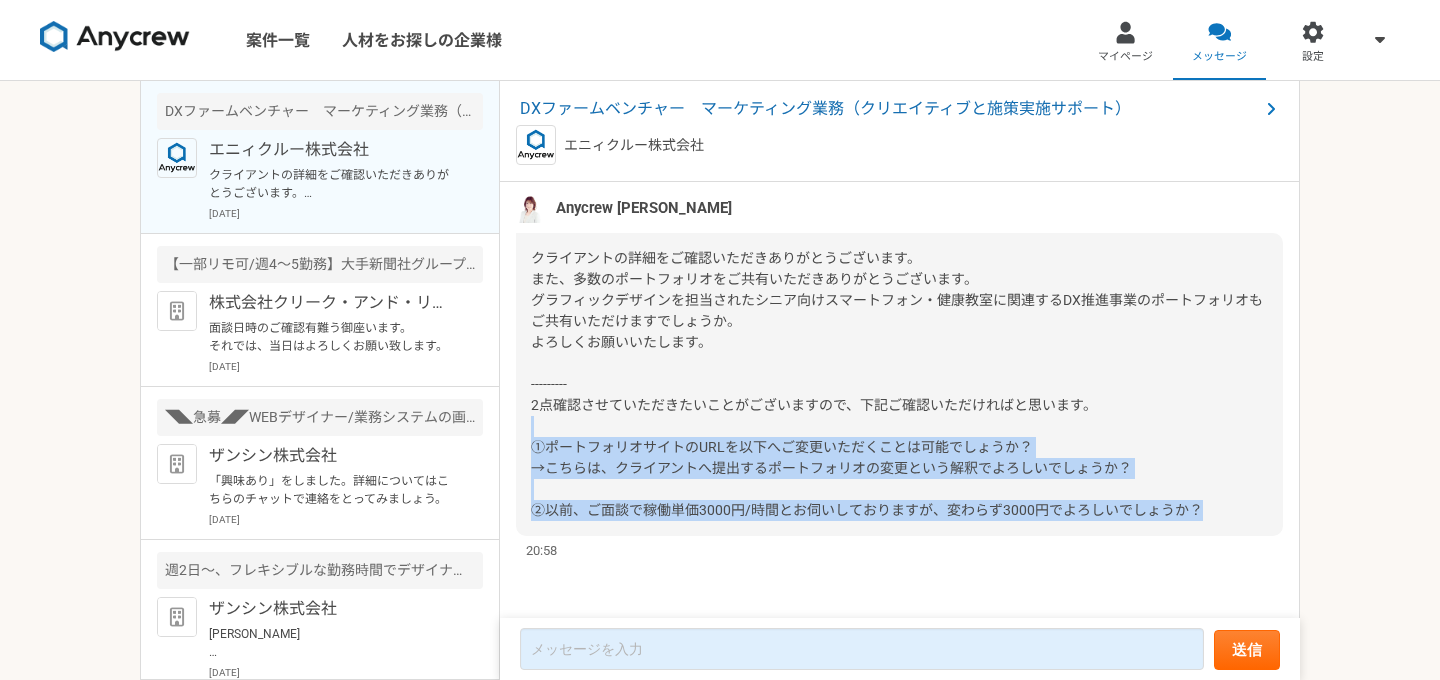 drag, startPoint x: 1197, startPoint y: 506, endPoint x: 657, endPoint y: 430, distance: 545.3219 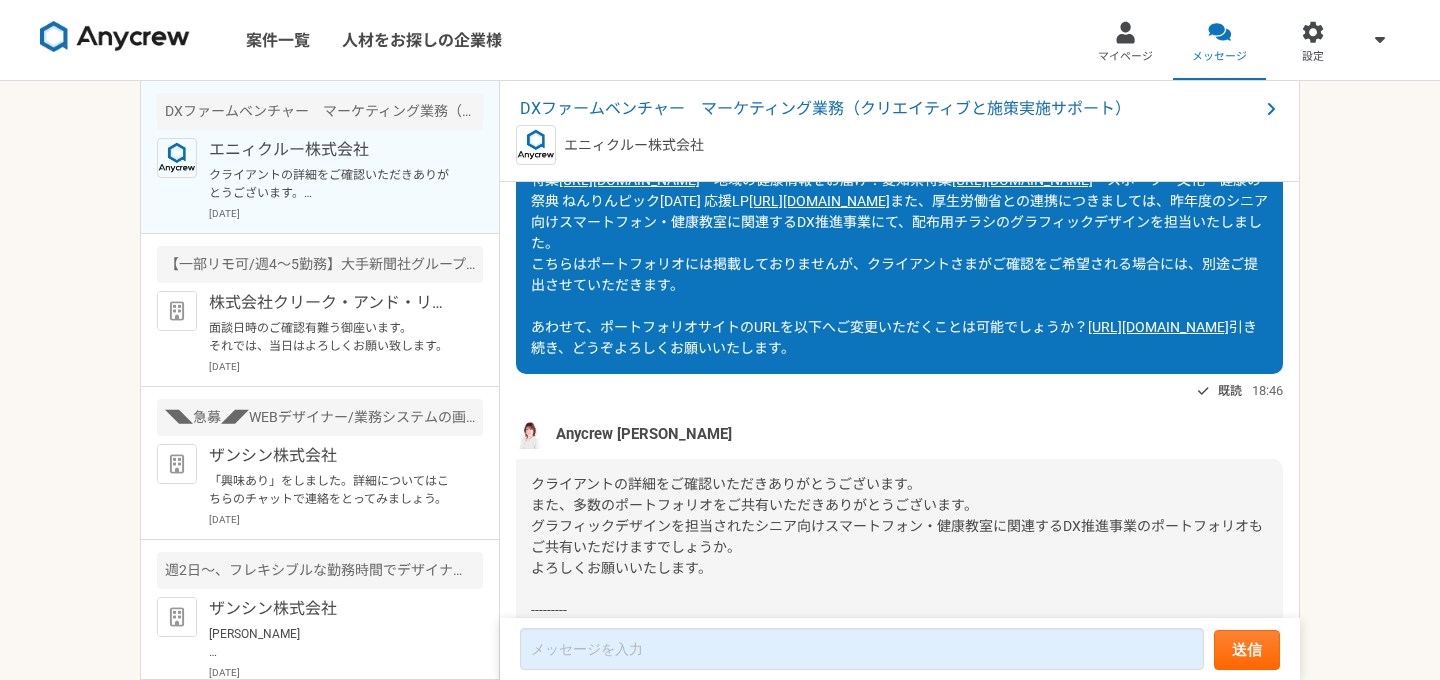 scroll, scrollTop: 3128, scrollLeft: 0, axis: vertical 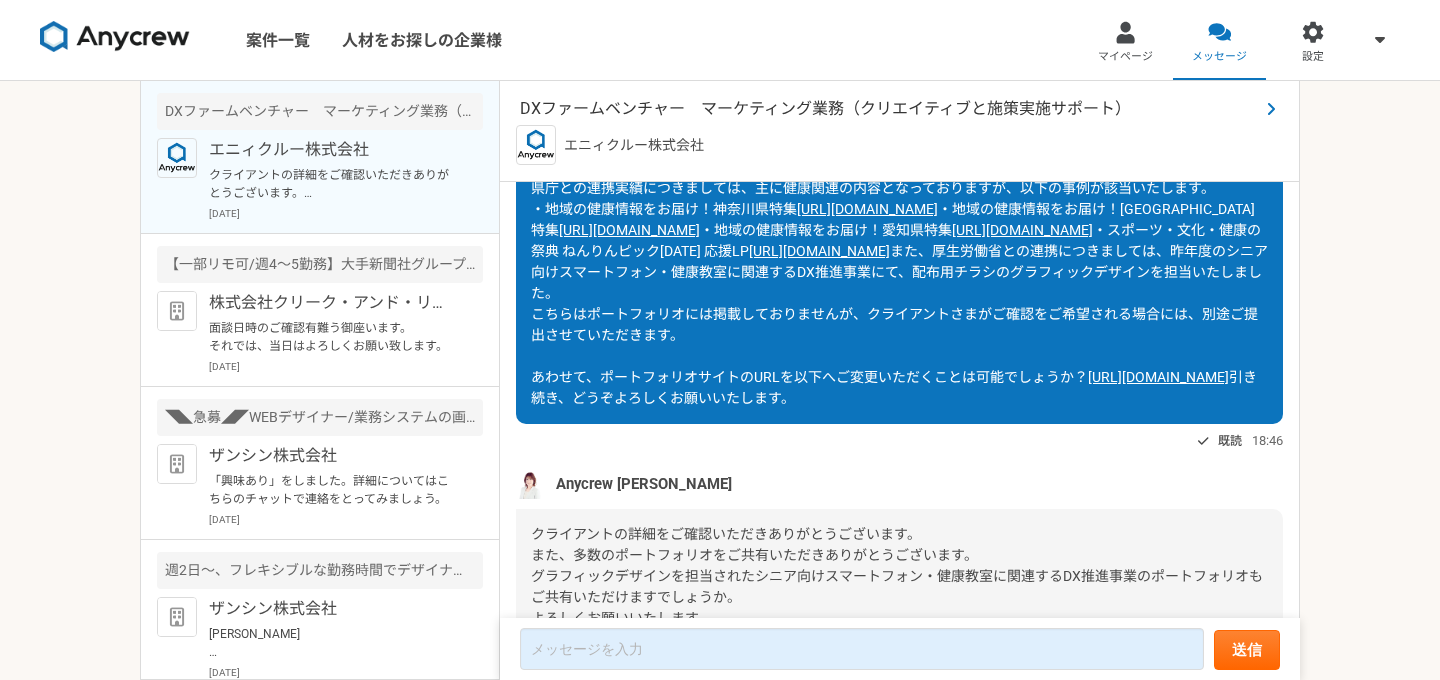 click on "DXファームベンチャー　マーケティング業務（クリエイティブと施策実施サポート）" at bounding box center [889, 109] 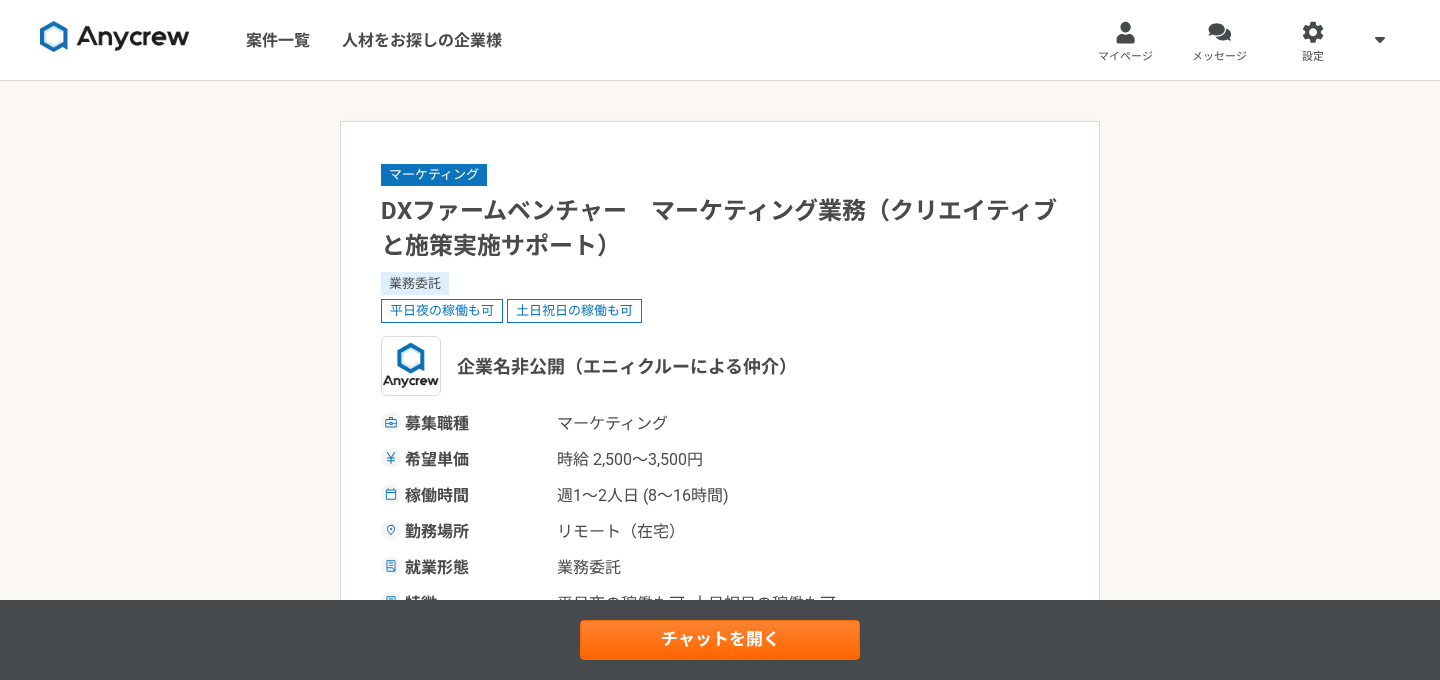 scroll, scrollTop: 153, scrollLeft: 0, axis: vertical 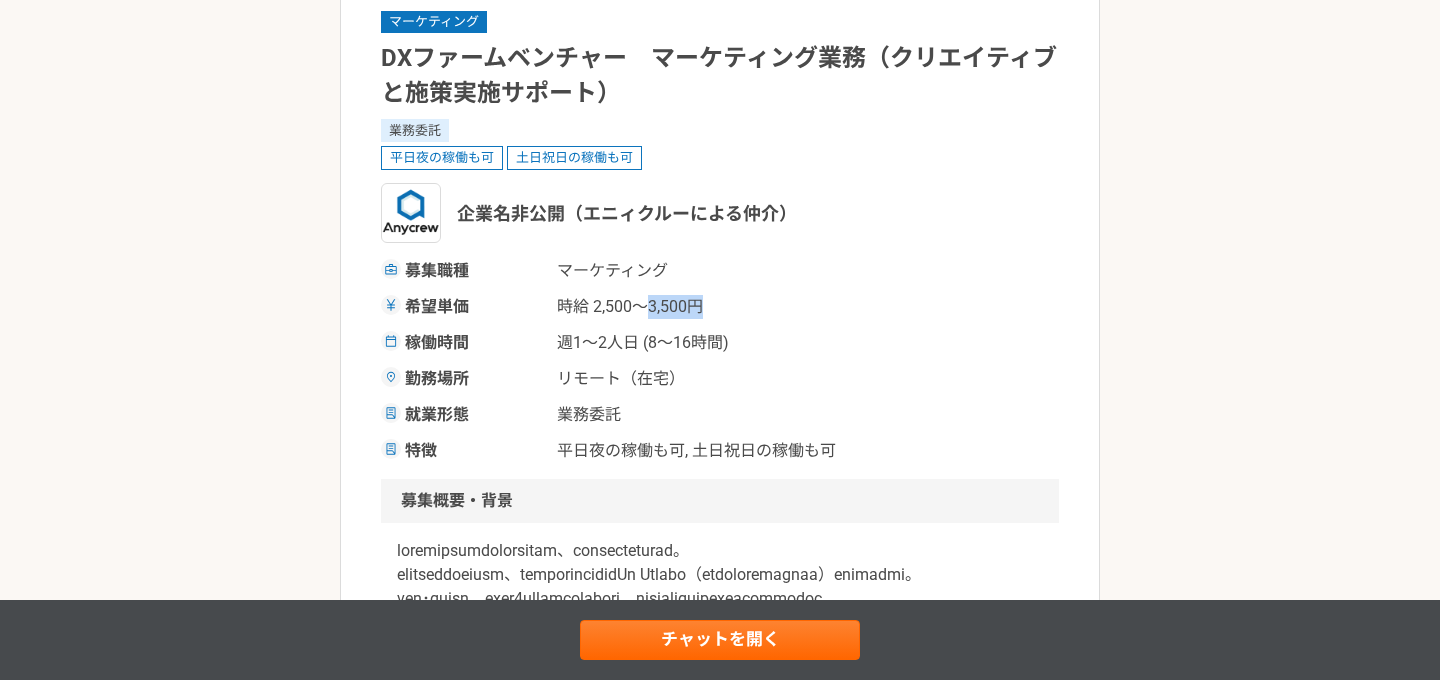 drag, startPoint x: 720, startPoint y: 307, endPoint x: 643, endPoint y: 309, distance: 77.02597 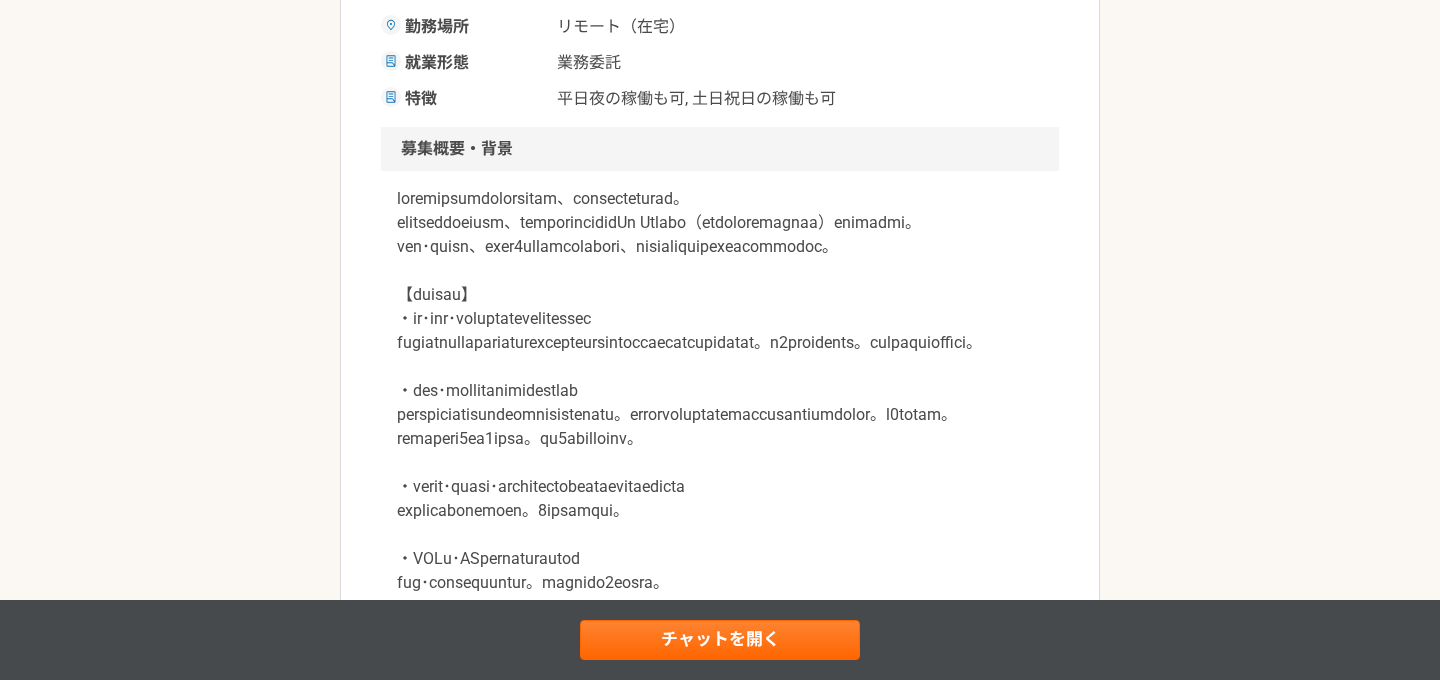 scroll, scrollTop: 527, scrollLeft: 0, axis: vertical 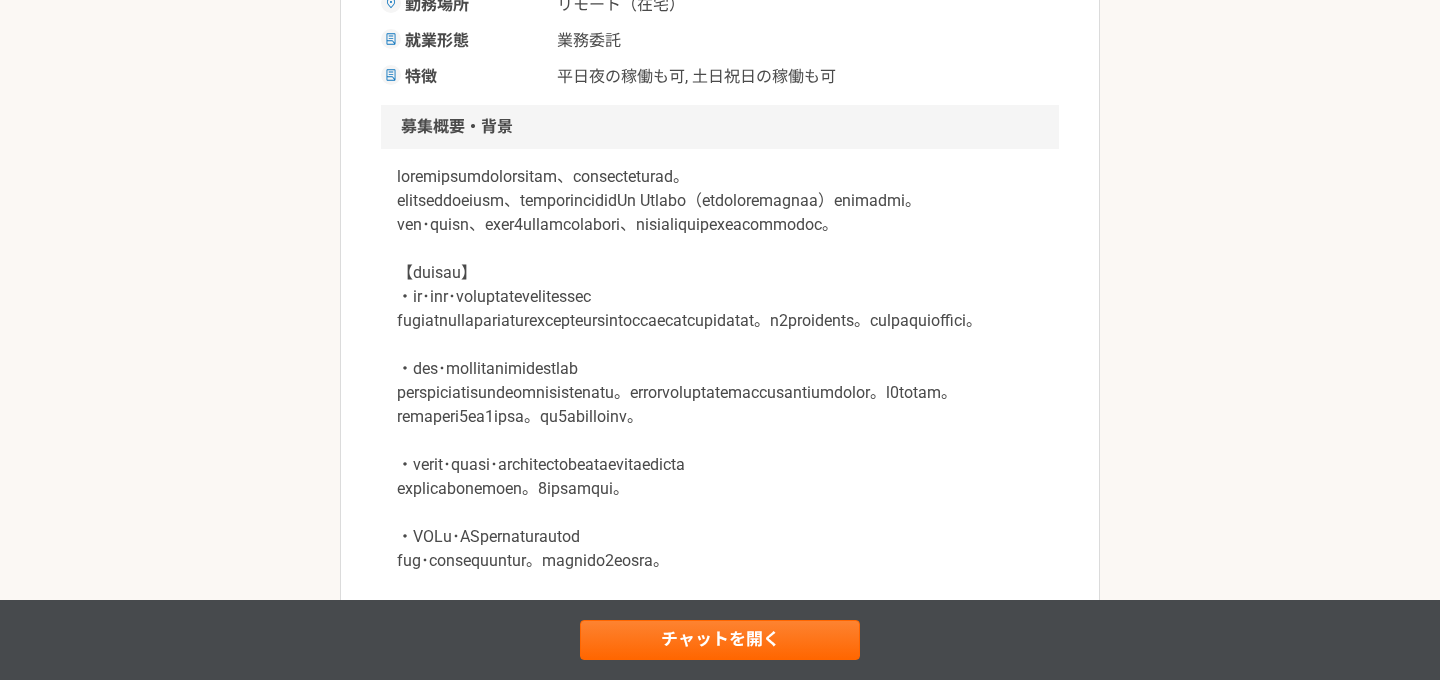click on "チャットを開く" at bounding box center (720, 640) 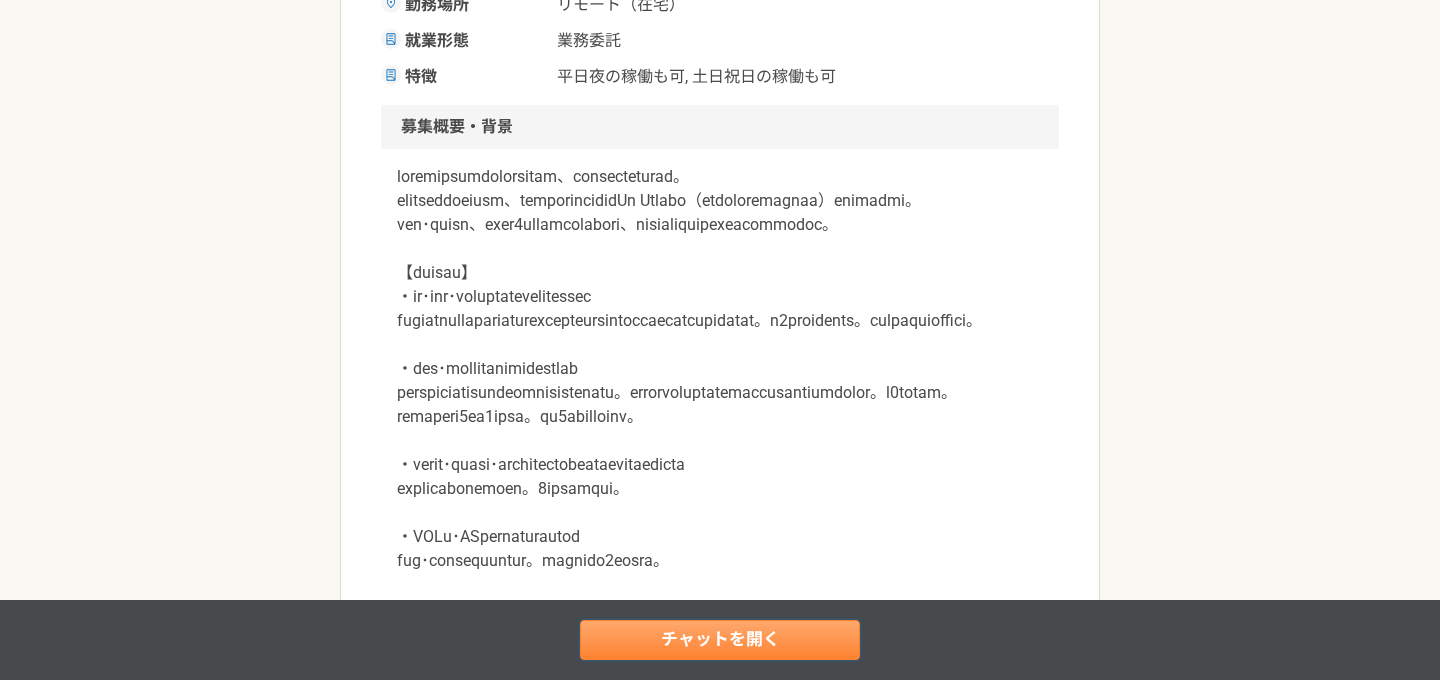 click on "チャットを開く" at bounding box center (720, 640) 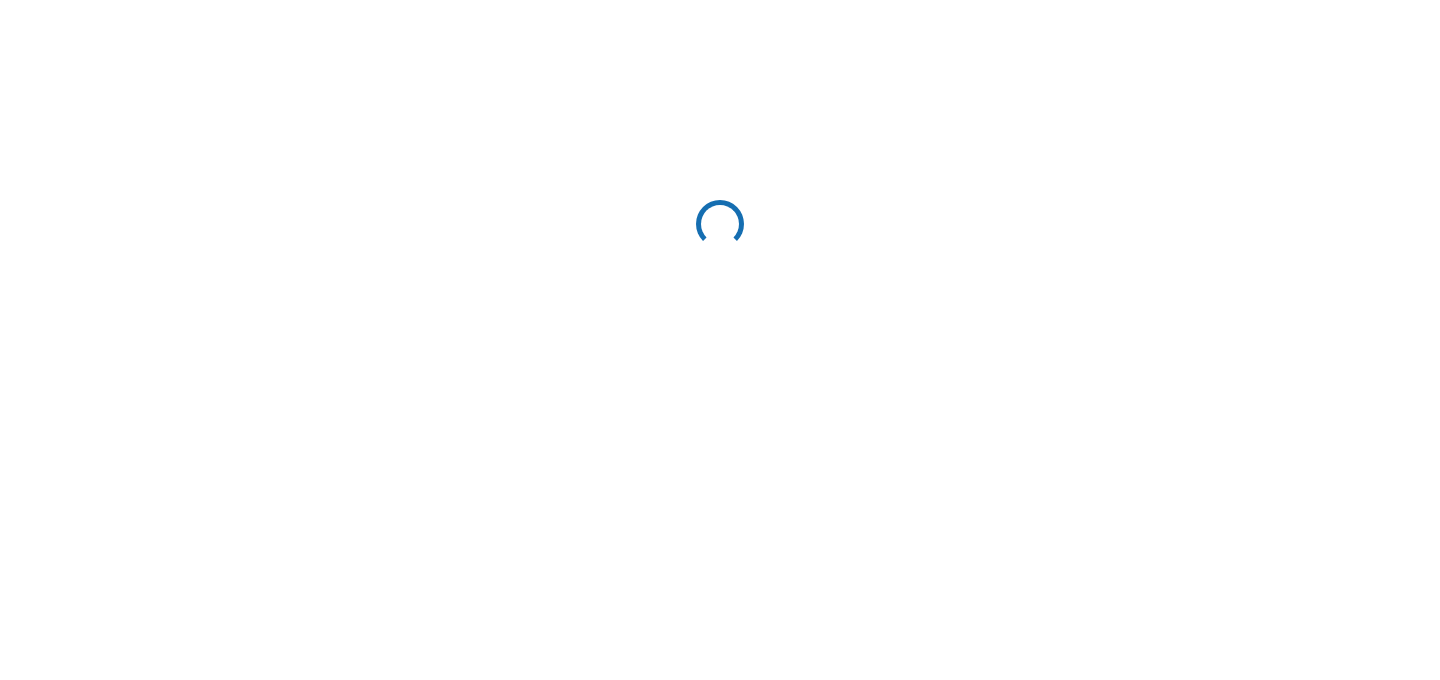 scroll, scrollTop: 0, scrollLeft: 0, axis: both 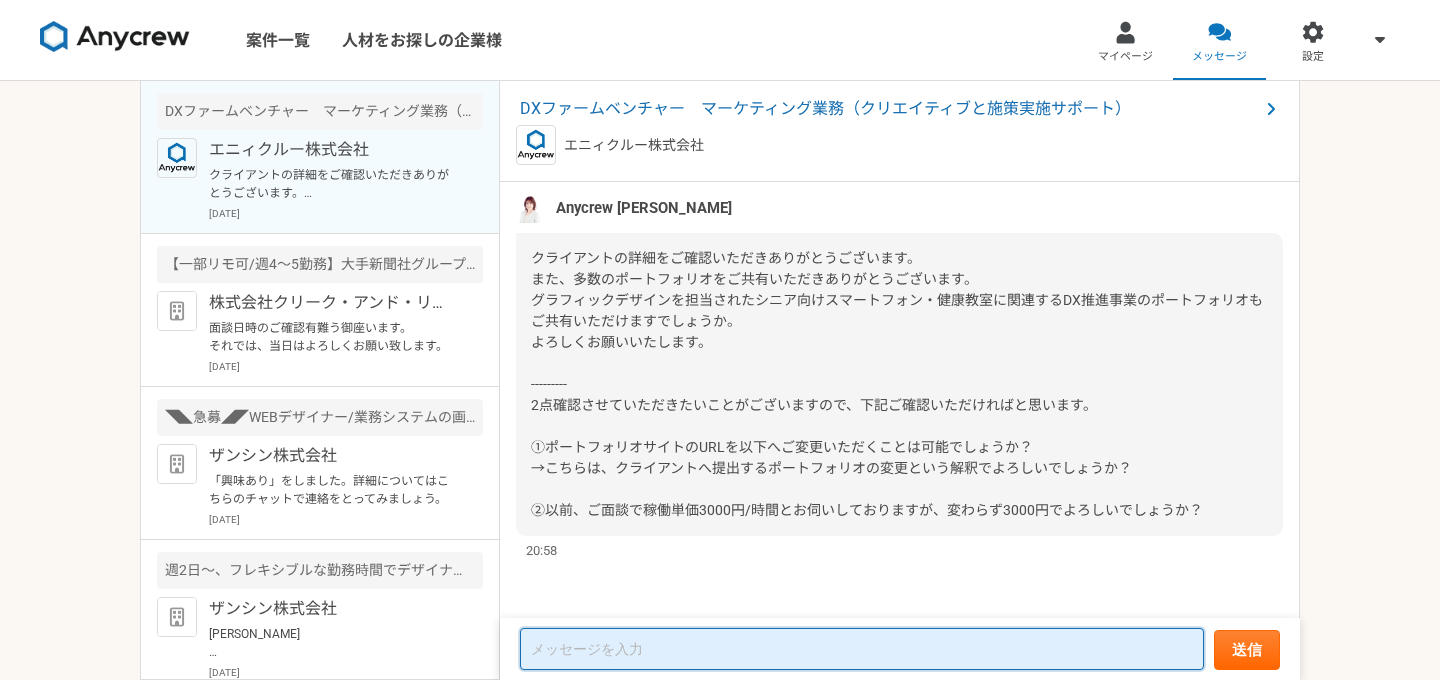 click at bounding box center (862, 649) 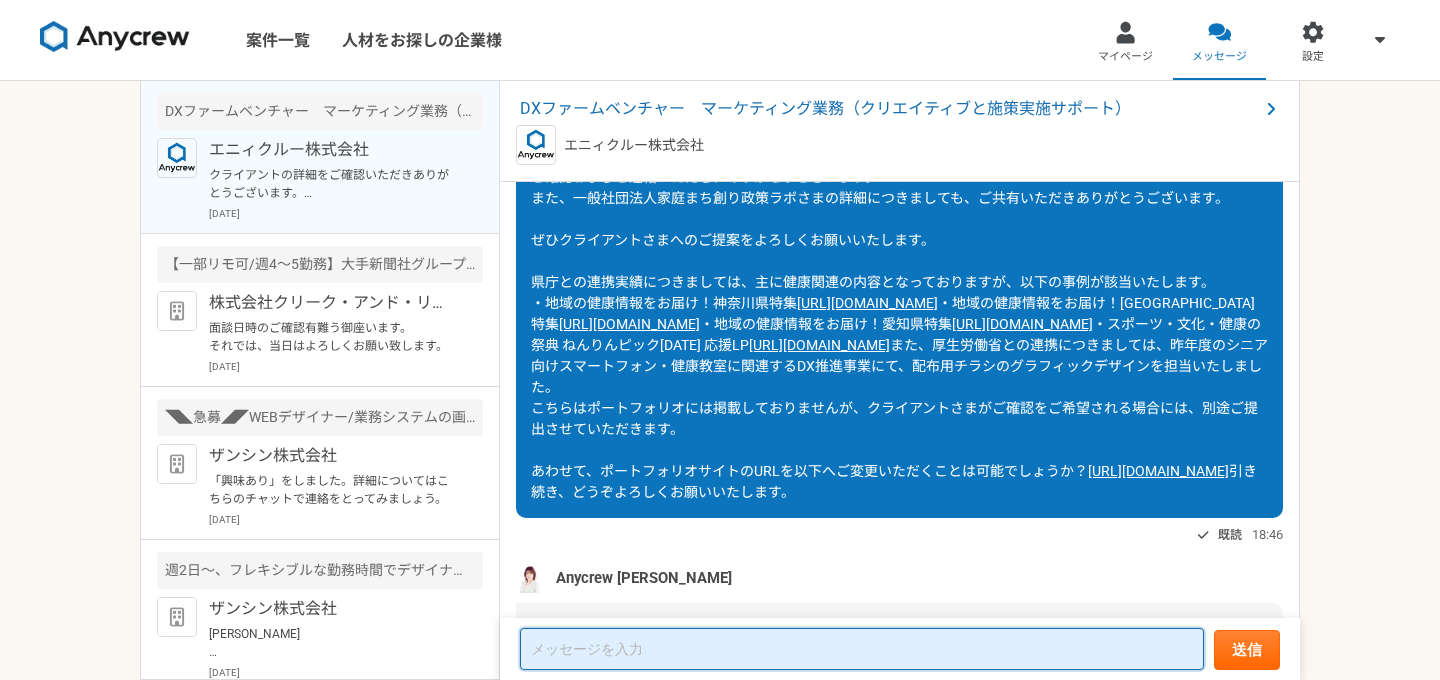 scroll, scrollTop: 3033, scrollLeft: 0, axis: vertical 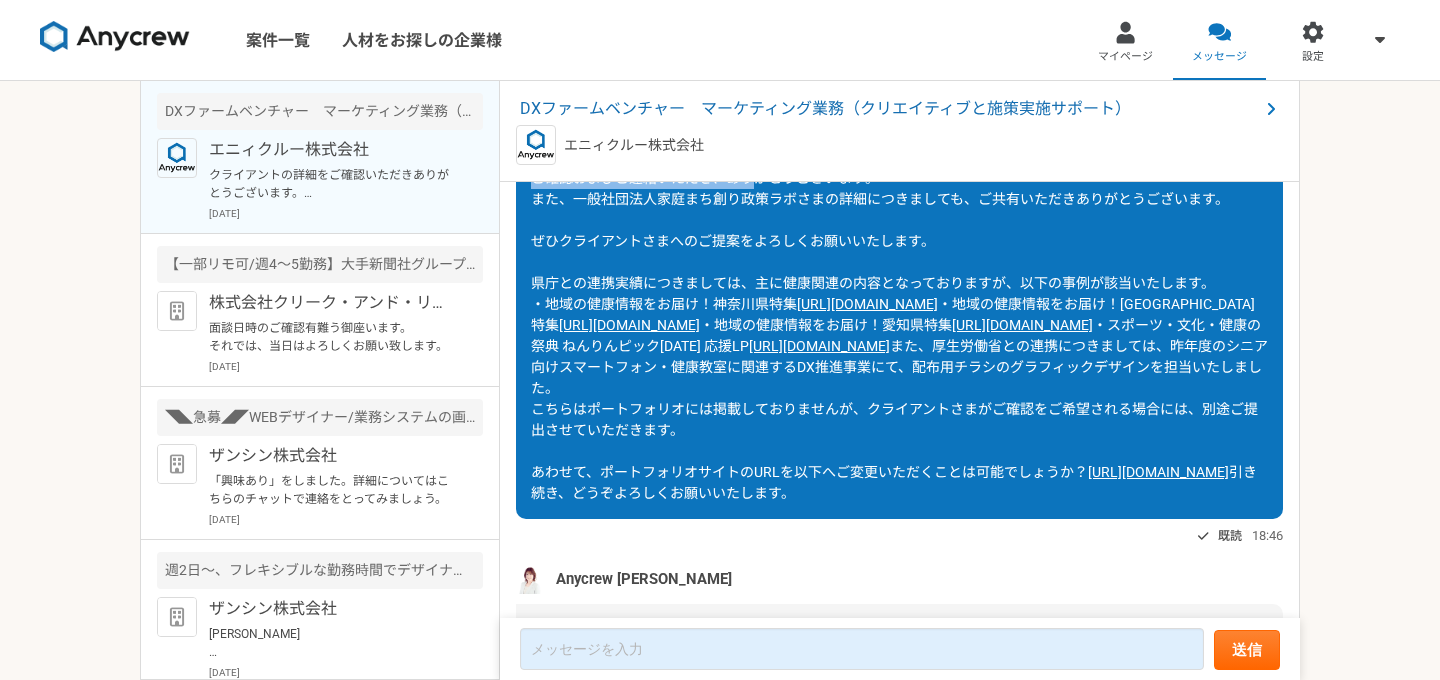 drag, startPoint x: 533, startPoint y: 319, endPoint x: 1080, endPoint y: 338, distance: 547.3299 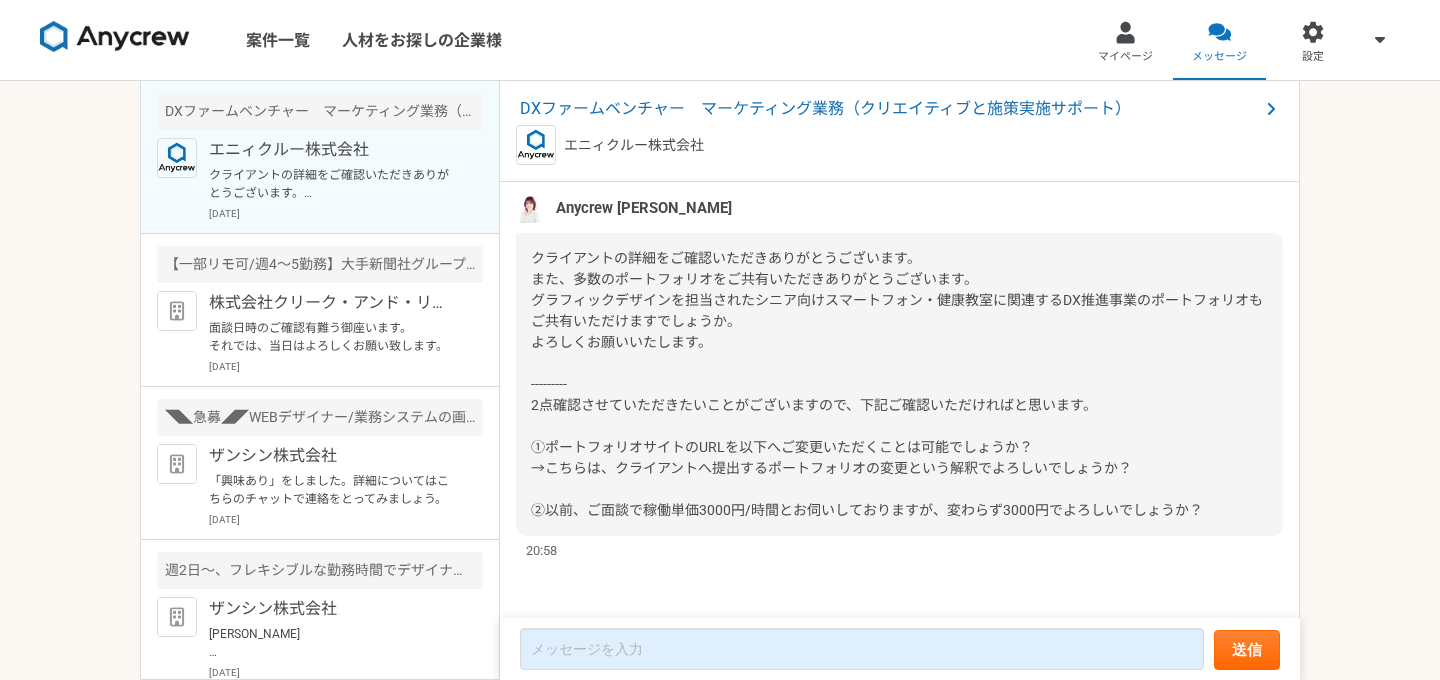 scroll, scrollTop: 3803, scrollLeft: 0, axis: vertical 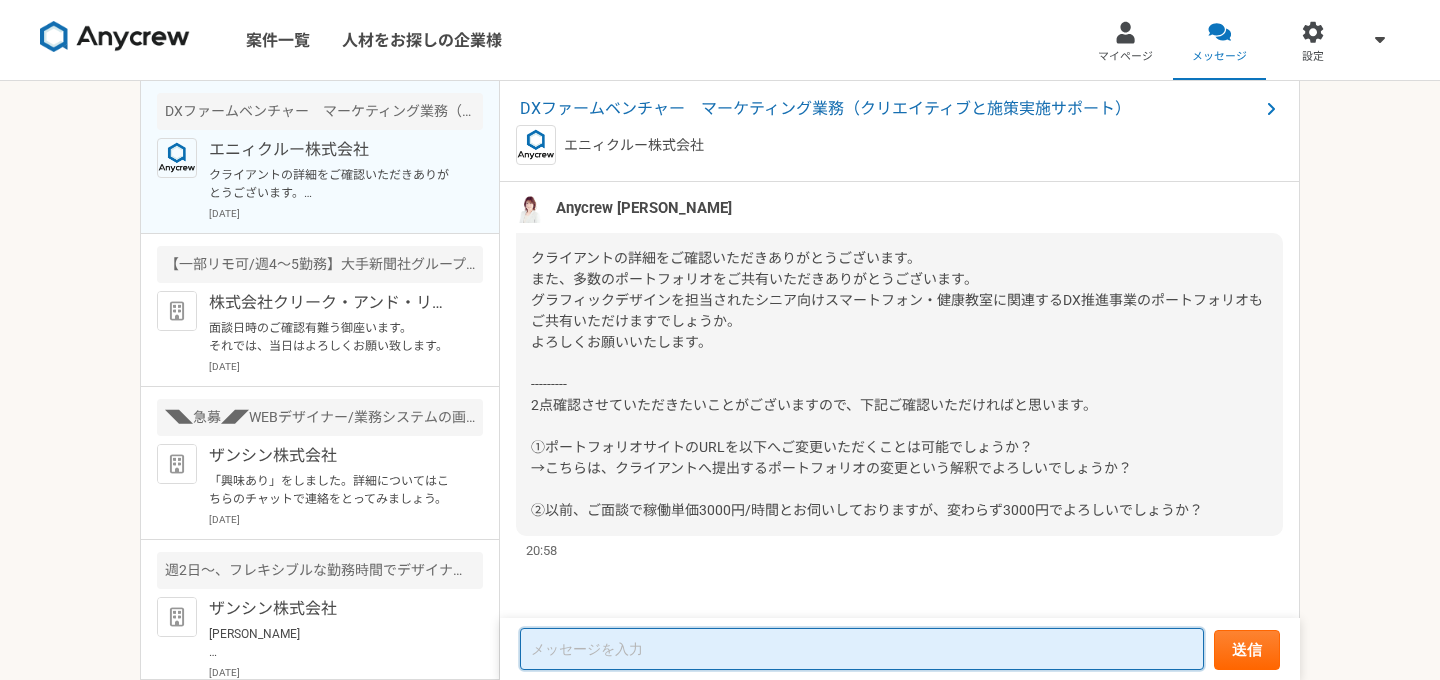 click at bounding box center [862, 649] 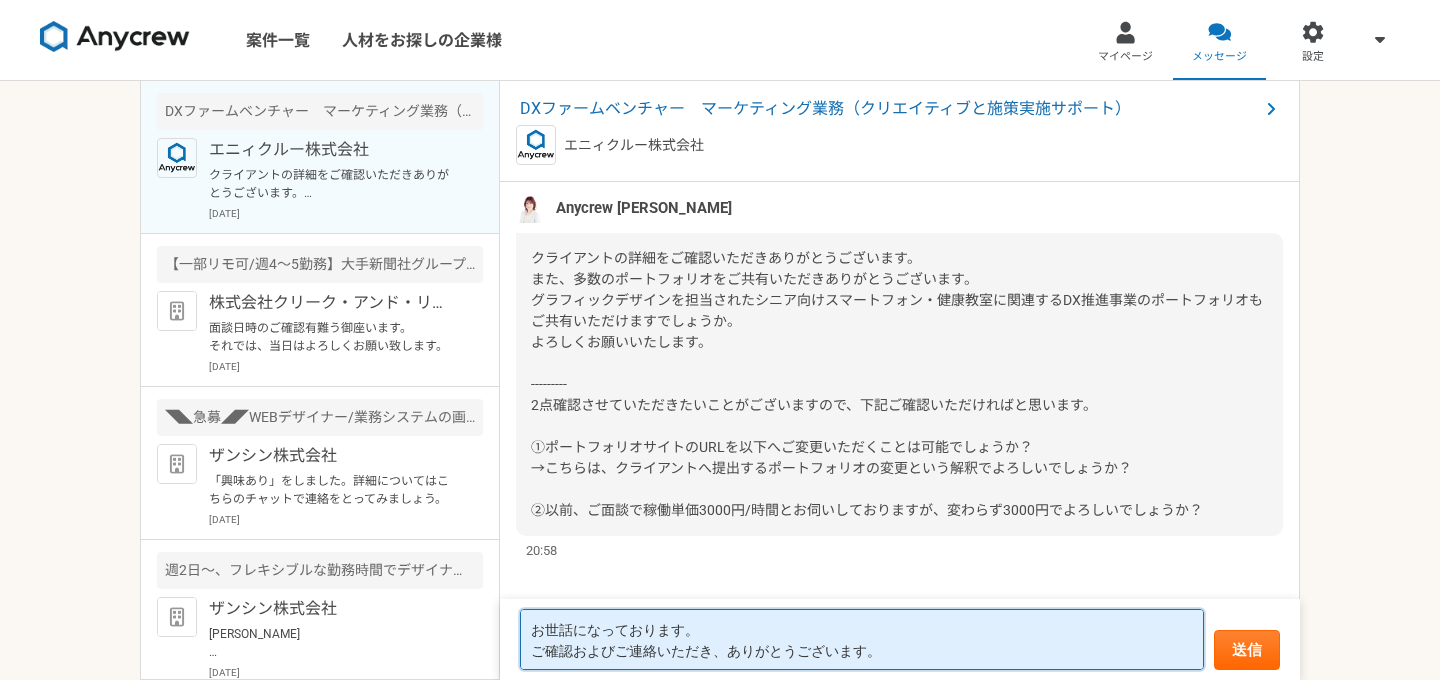 click on "お世話になっております。
ご確認およびご連絡いただき、ありがとうございます。" at bounding box center [862, 639] 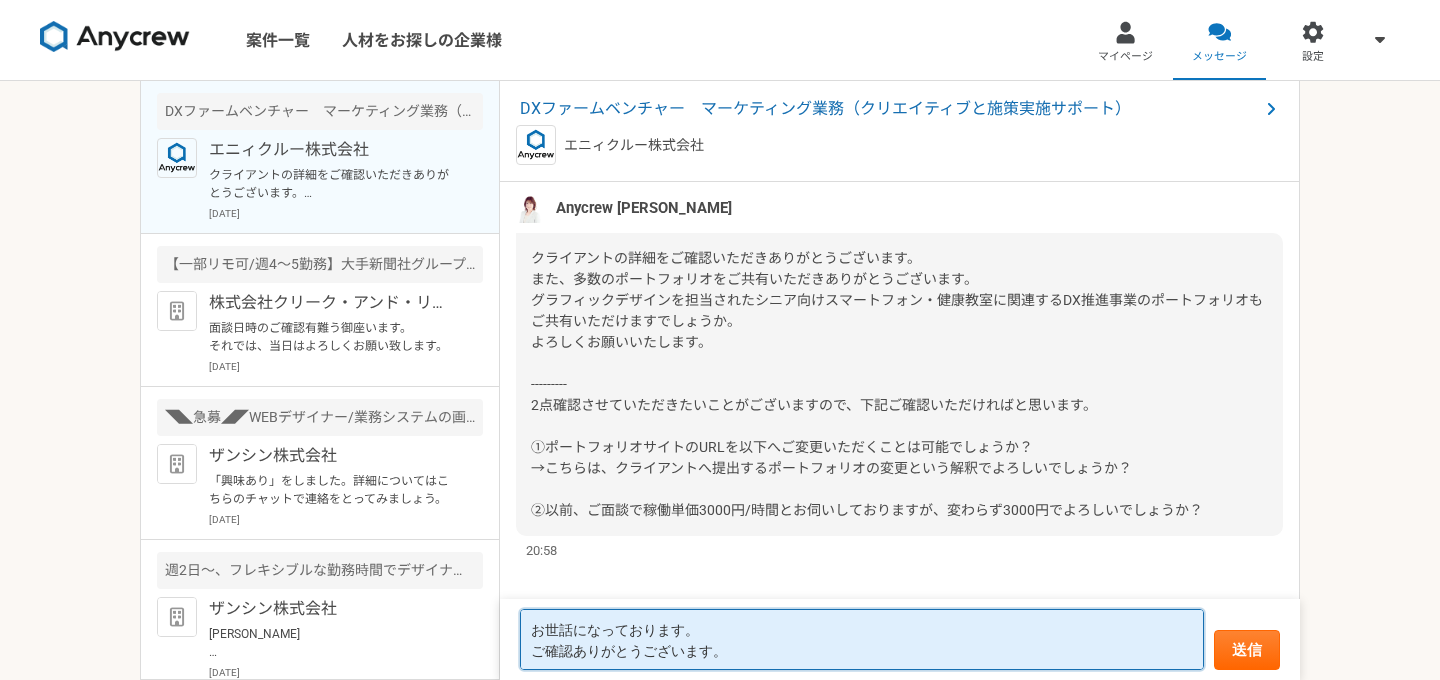 click on "お世話になっております。
ご確認ありがとうございます。" at bounding box center (862, 639) 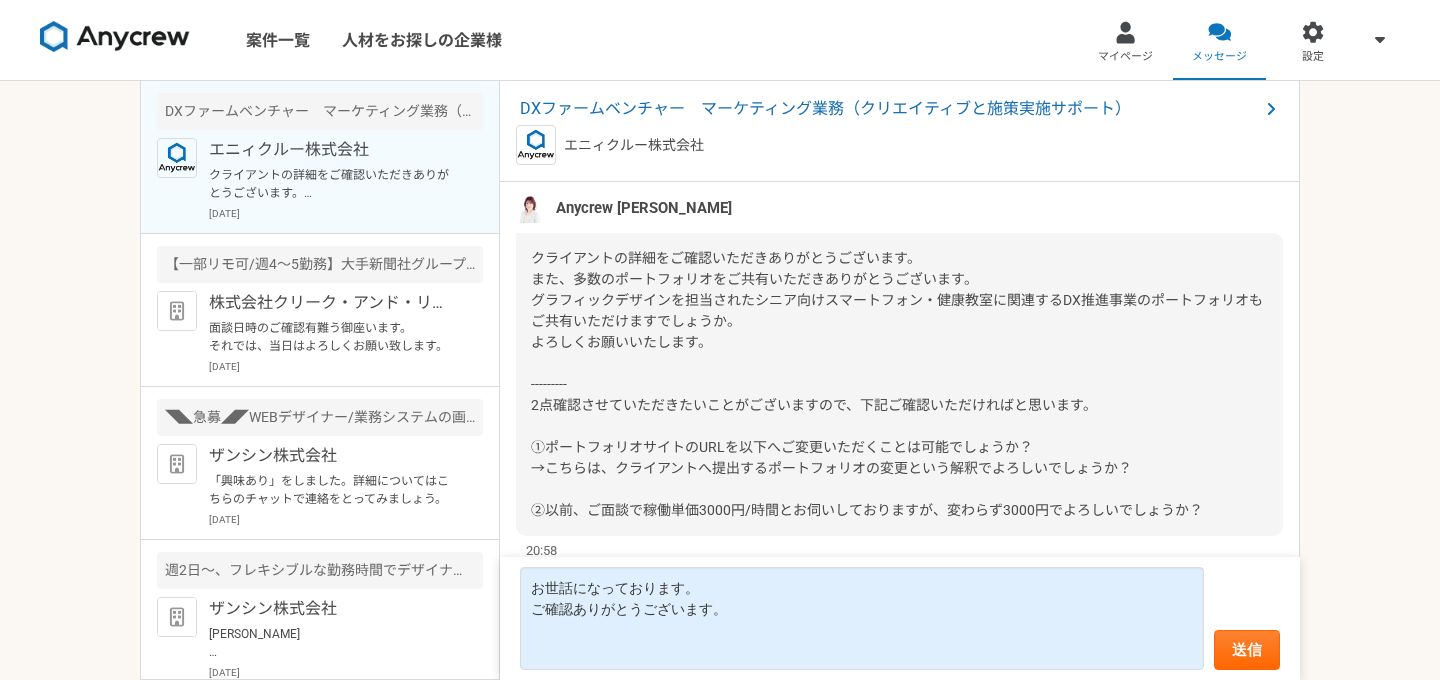 click on "クライアントの詳細をご確認いただきありがとうございます。
また、多数のポートフォリオをご共有いただきありがとうございます。
グラフィックデザインを担当されたシニア向けスマートフォン・健康教室に関連するDX推進事業のポートフォリオもご共有いただけますでしょうか。
よろしくお願いいたします。
---------
2点確認させていただきたいことがございますので、下記ご確認いただければと思います。
①ポートフォリオサイトのURLを以下へご変更いただくことは可能でしょうか？
→こちらは、クライアントへ提出するポートフォリオの変更という解釈でよろしいでしょうか？
②以前、ご面談で稼働単価3000円/時間とお伺いしておりますが、変わらず3000円でよろしいでしょうか？" at bounding box center [897, 384] 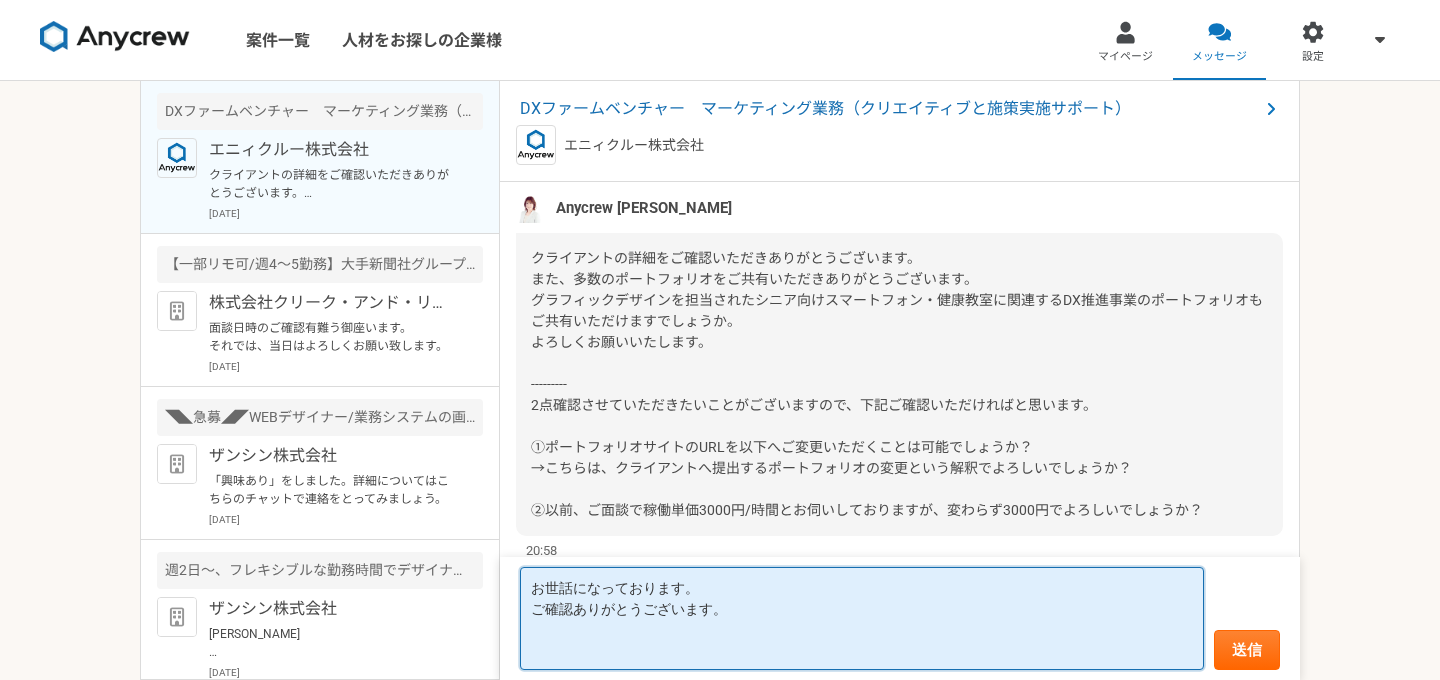 click on "お世話になっております。
ご確認ありがとうございます。" at bounding box center [862, 618] 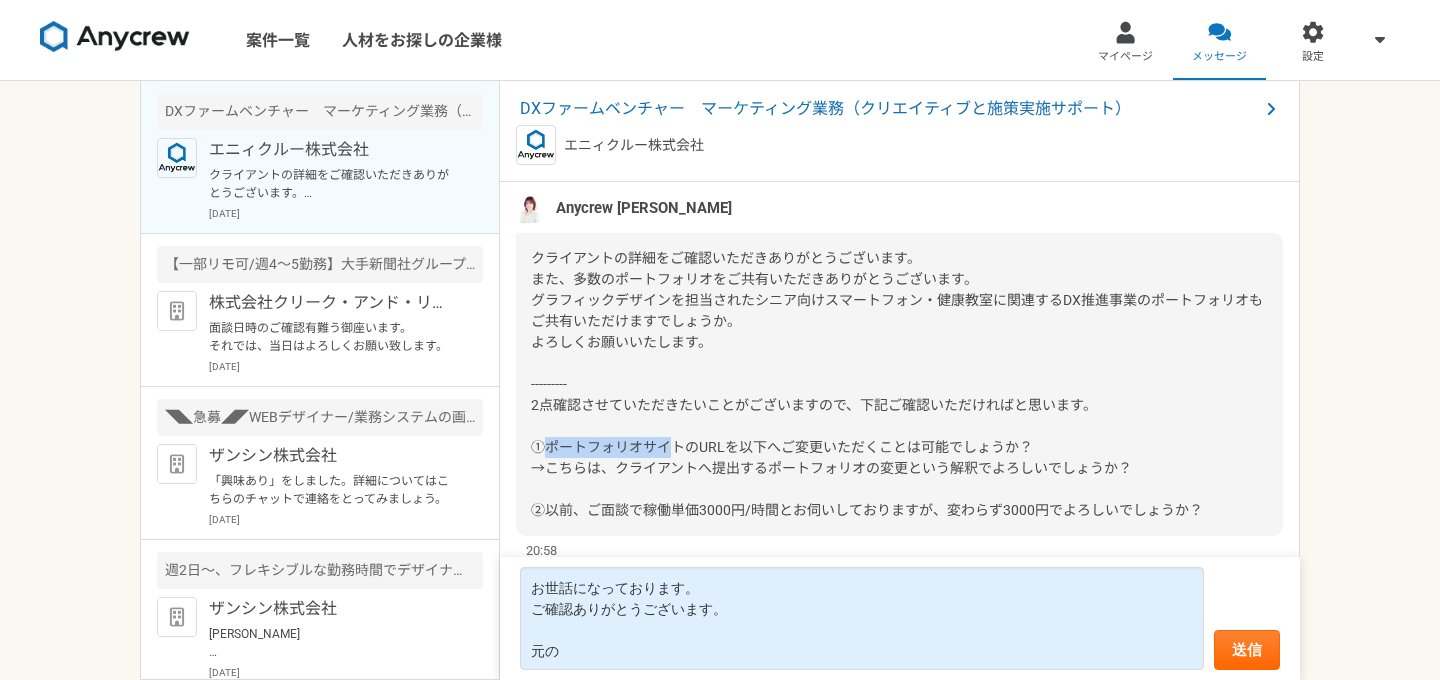 drag, startPoint x: 544, startPoint y: 443, endPoint x: 668, endPoint y: 442, distance: 124.004036 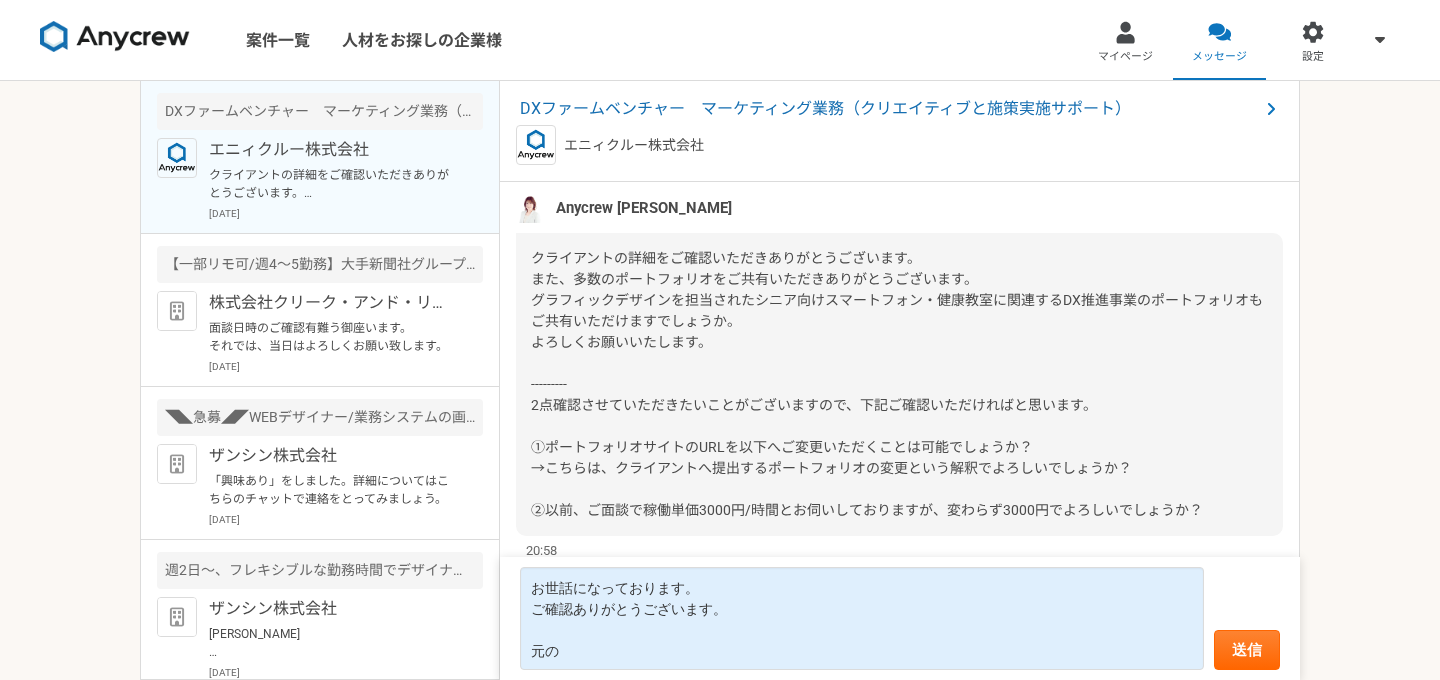 click on "クライアントの詳細をご確認いただきありがとうございます。
また、多数のポートフォリオをご共有いただきありがとうございます。
グラフィックデザインを担当されたシニア向けスマートフォン・健康教室に関連するDX推進事業のポートフォリオもご共有いただけますでしょうか。
よろしくお願いいたします。
---------
2点確認させていただきたいことがございますので、下記ご確認いただければと思います。
①ポートフォリオサイトのURLを以下へご変更いただくことは可能でしょうか？
→こちらは、クライアントへ提出するポートフォリオの変更という解釈でよろしいでしょうか？
②以前、ご面談で稼働単価3000円/時間とお伺いしておりますが、変わらず3000円でよろしいでしょうか？" at bounding box center [897, 384] 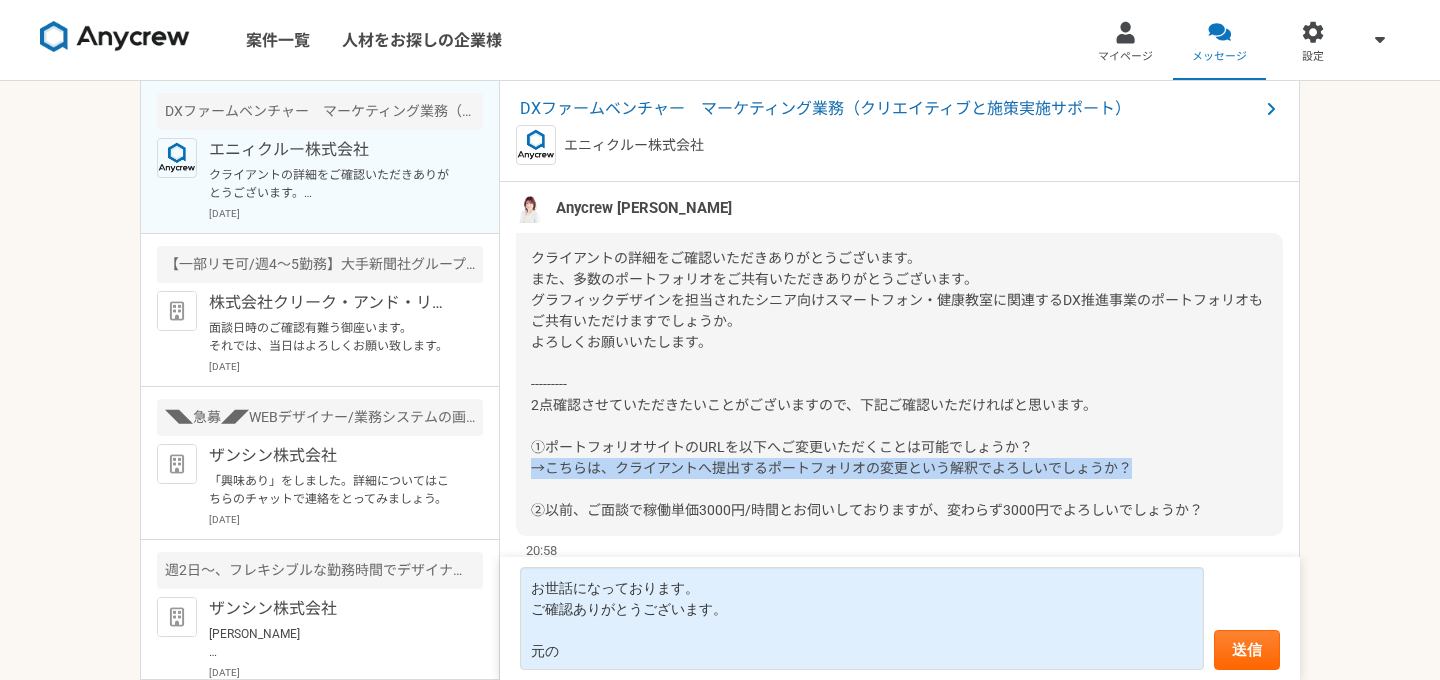 drag, startPoint x: 1144, startPoint y: 469, endPoint x: 528, endPoint y: 459, distance: 616.0812 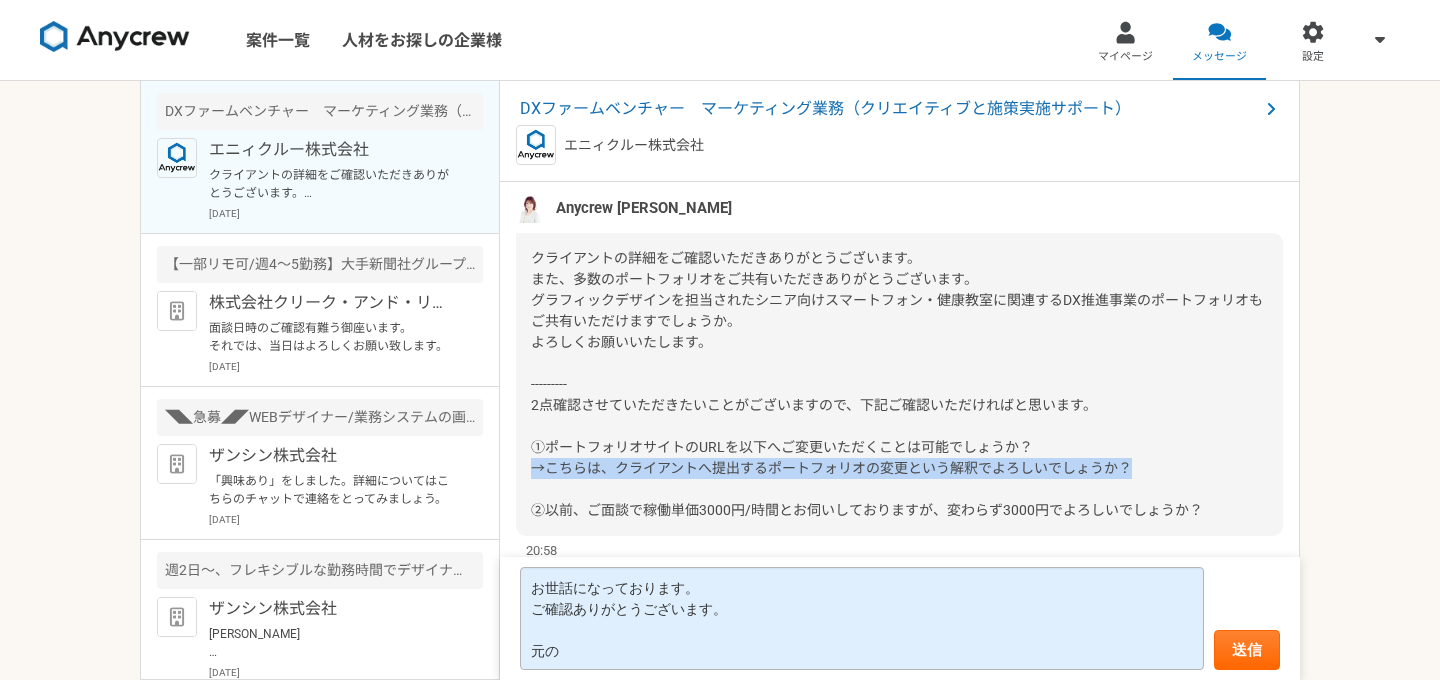 copy on "→こちらは、クライアントへ提出するポートフォリオの変更という解釈でよろしいでしょうか？" 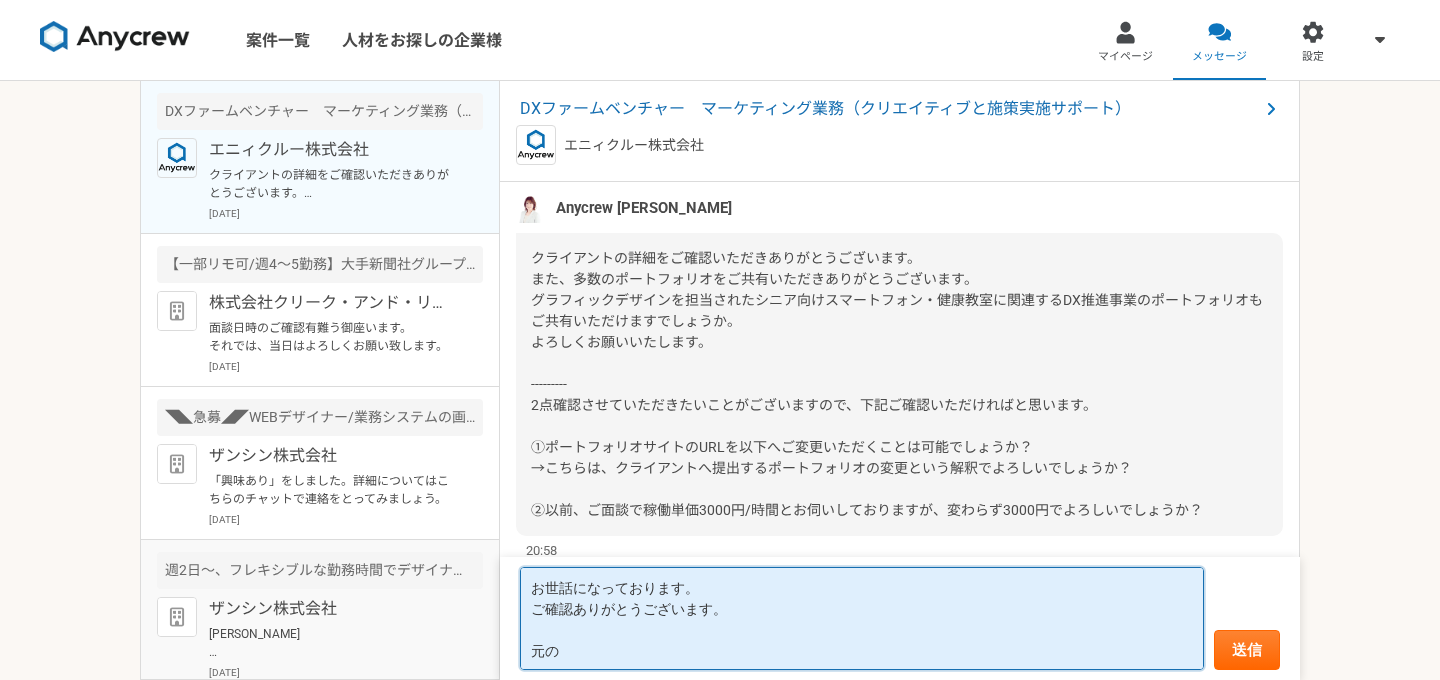 drag, startPoint x: 570, startPoint y: 647, endPoint x: 449, endPoint y: 642, distance: 121.103264 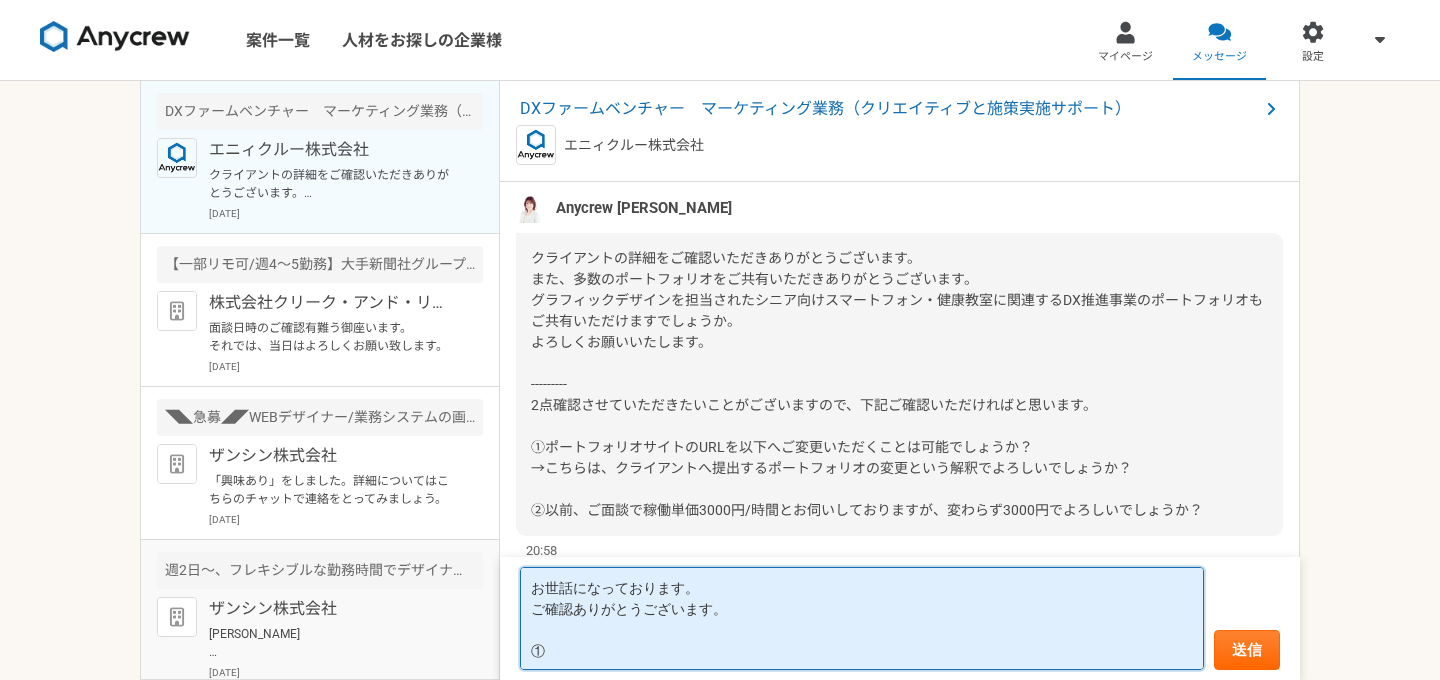 paste on "→こちらは、クライアントへ提出するポートフォリオの変更という解釈でよろしいでしょうか？" 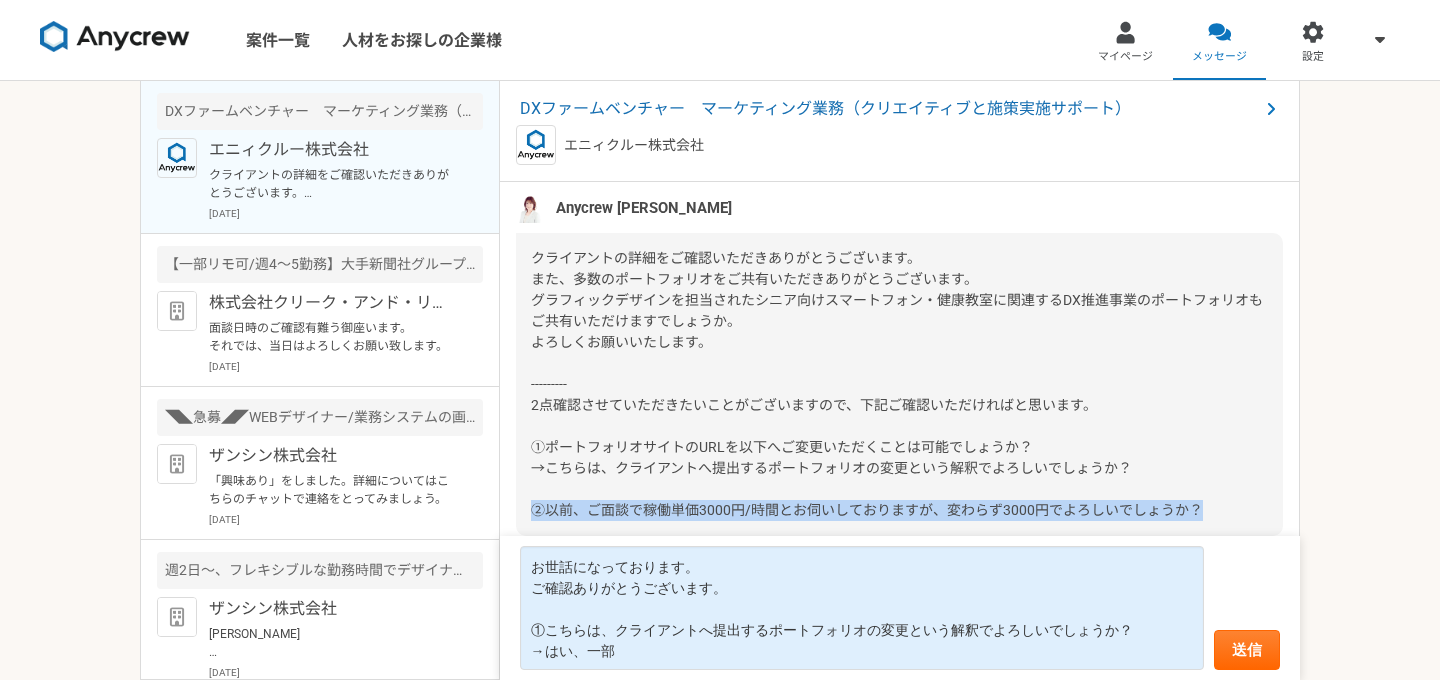 drag, startPoint x: 1199, startPoint y: 507, endPoint x: 533, endPoint y: 505, distance: 666.003 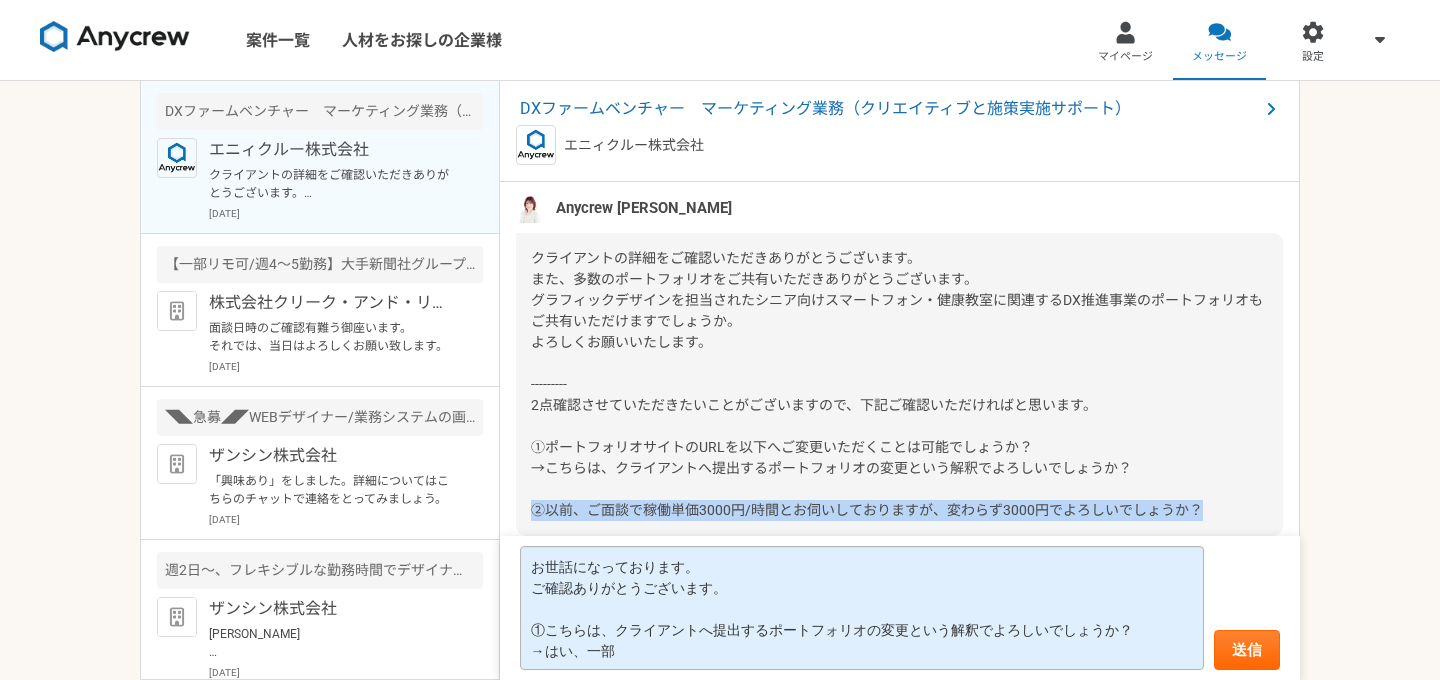 copy on "②以前、ご面談で稼働単価3000円/時間とお伺いしておりますが、変わらず3000円でよろしいでしょうか？" 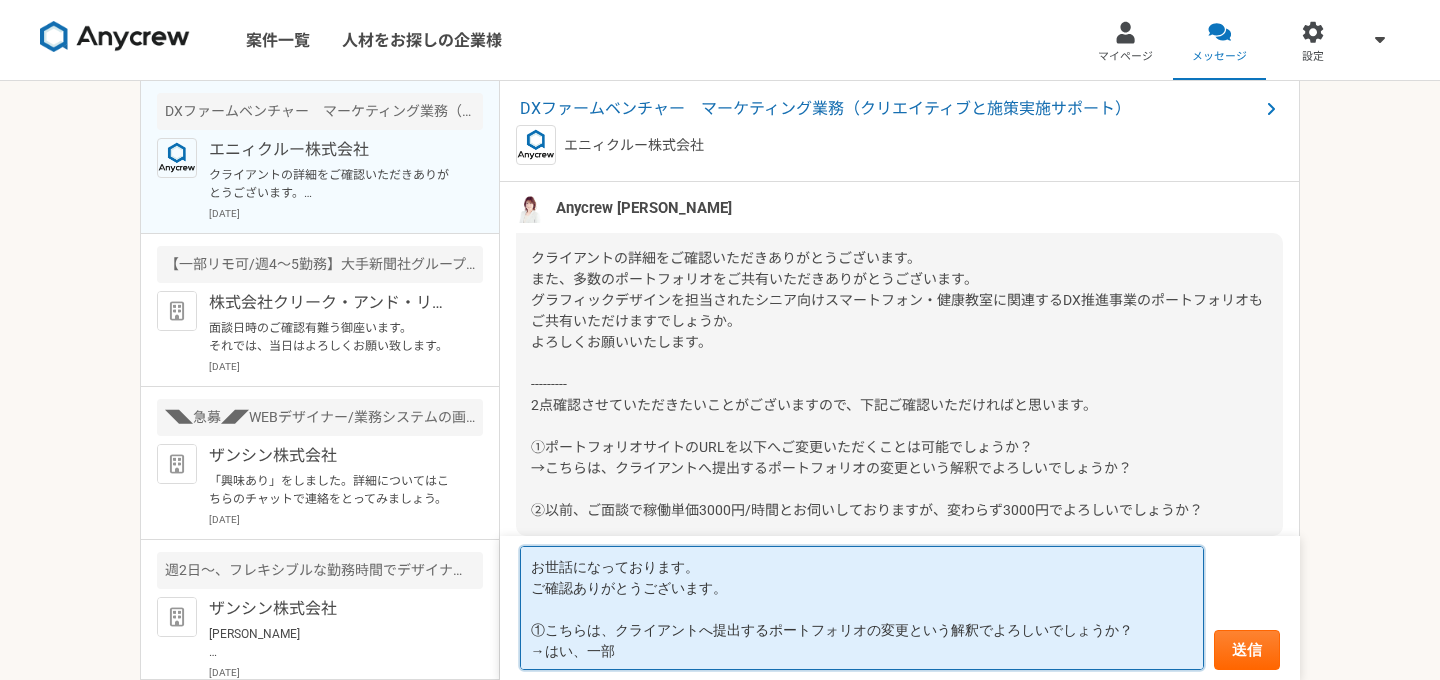 click on "お世話になっております。
ご確認ありがとうございます。
①こちらは、クライアントへ提出するポートフォリオの変更という解釈でよろしいでしょうか？
→はい、一部" at bounding box center [862, 608] 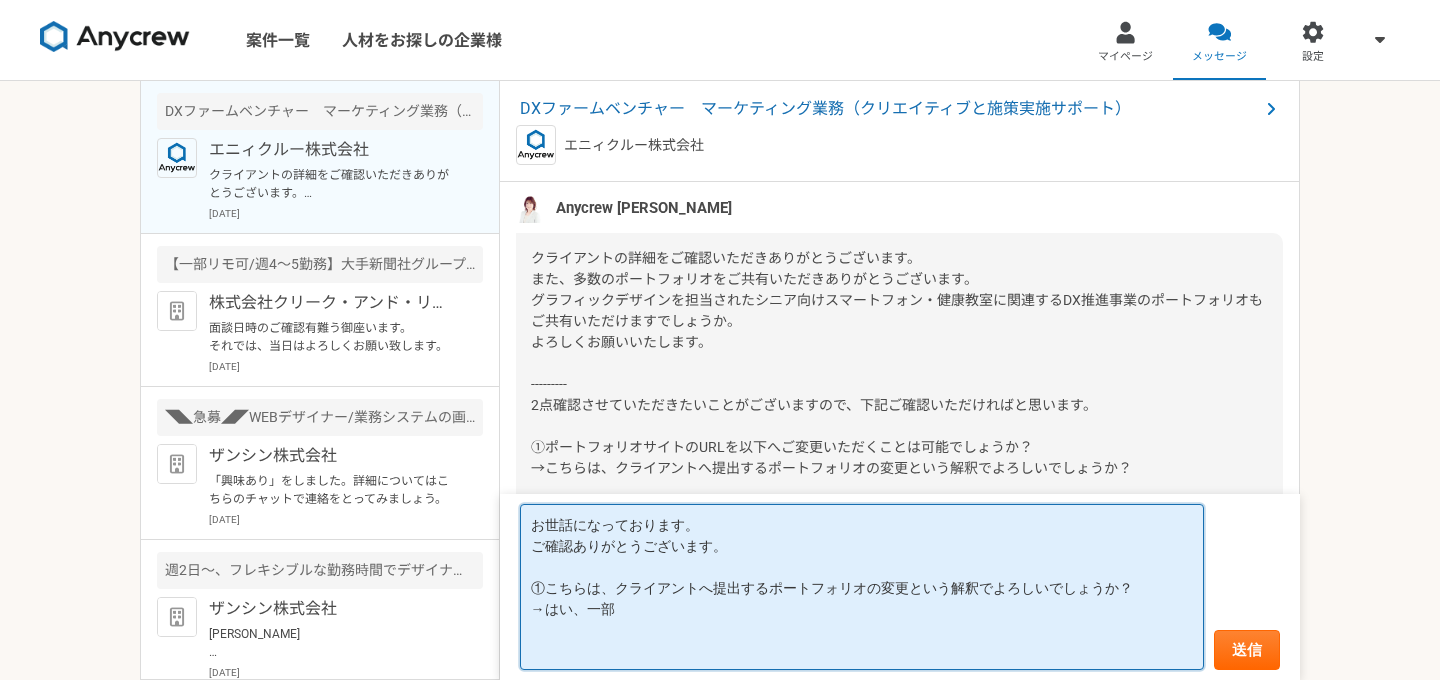 paste on "②以前、ご面談で稼働単価3000円/時間とお伺いしておりますが、変わらず3000円でよろしいでしょうか？" 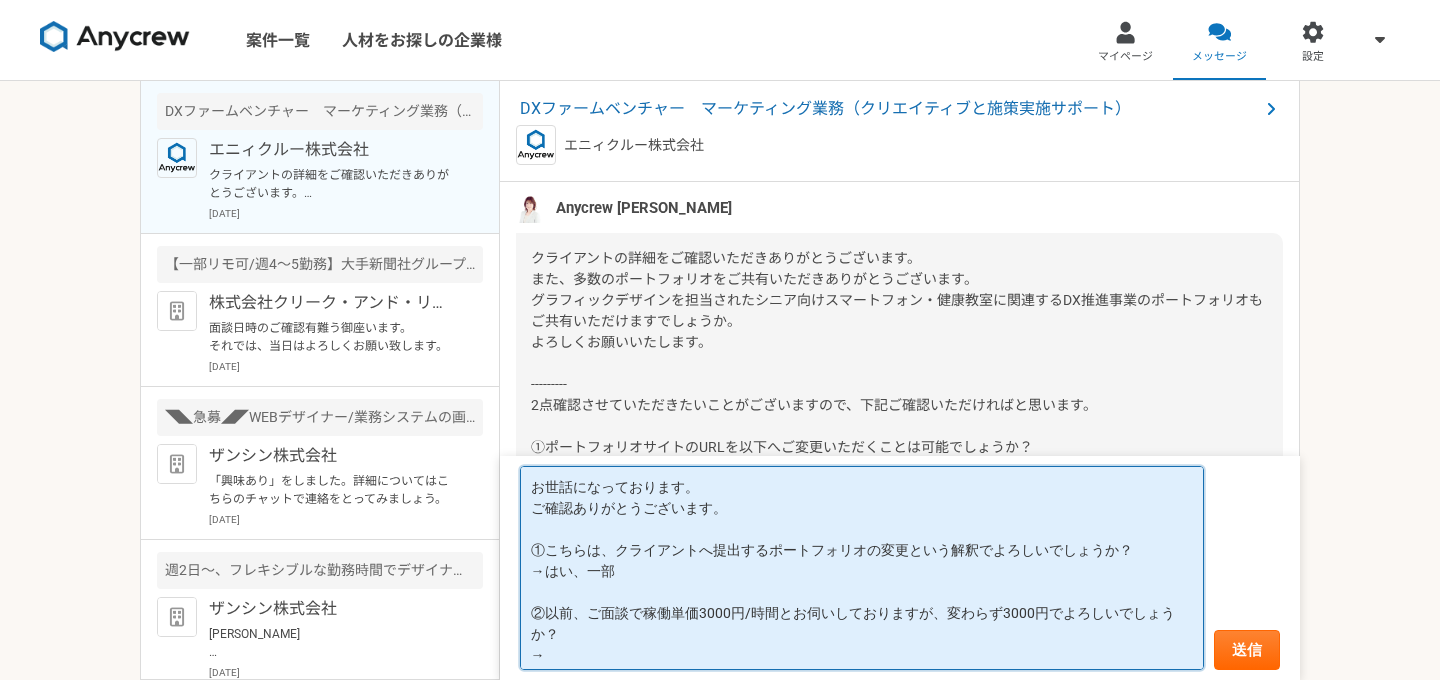click on "お世話になっております。
ご確認ありがとうございます。
①こちらは、クライアントへ提出するポートフォリオの変更という解釈でよろしいでしょうか？
→はい、一部
②以前、ご面談で稼働単価3000円/時間とお伺いしておりますが、変わらず3000円でよろしいでしょうか？
→" at bounding box center [862, 568] 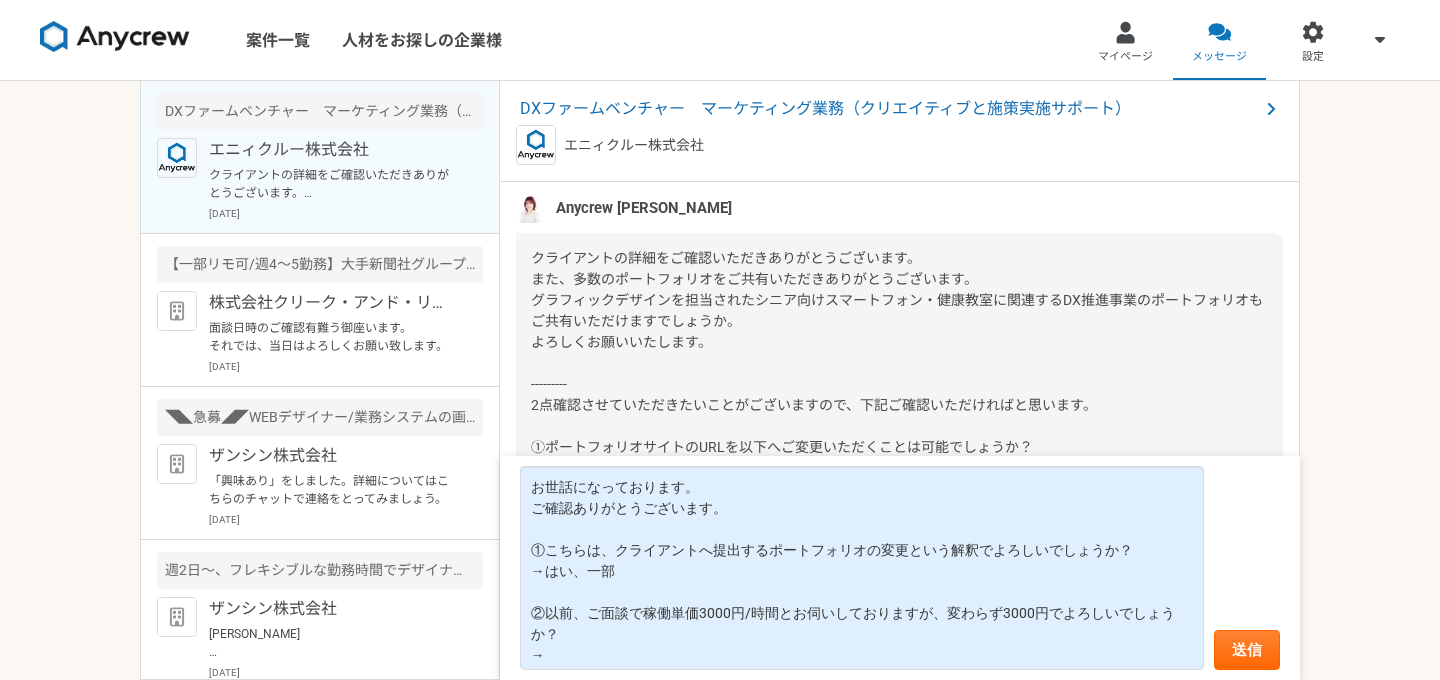 click on "クライアントの詳細をご確認いただきありがとうございます。
また、多数のポートフォリオをご共有いただきありがとうございます。
グラフィックデザインを担当されたシニア向けスマートフォン・健康教室に関連するDX推進事業のポートフォリオもご共有いただけますでしょうか。
よろしくお願いいたします。
---------
2点確認させていただきたいことがございますので、下記ご確認いただければと思います。
①ポートフォリオサイトのURLを以下へご変更いただくことは可能でしょうか？
→こちらは、クライアントへ提出するポートフォリオの変更という解釈でよろしいでしょうか？
②以前、ご面談で稼働単価3000円/時間とお伺いしておりますが、変わらず3000円でよろしいでしょうか？" at bounding box center [897, 384] 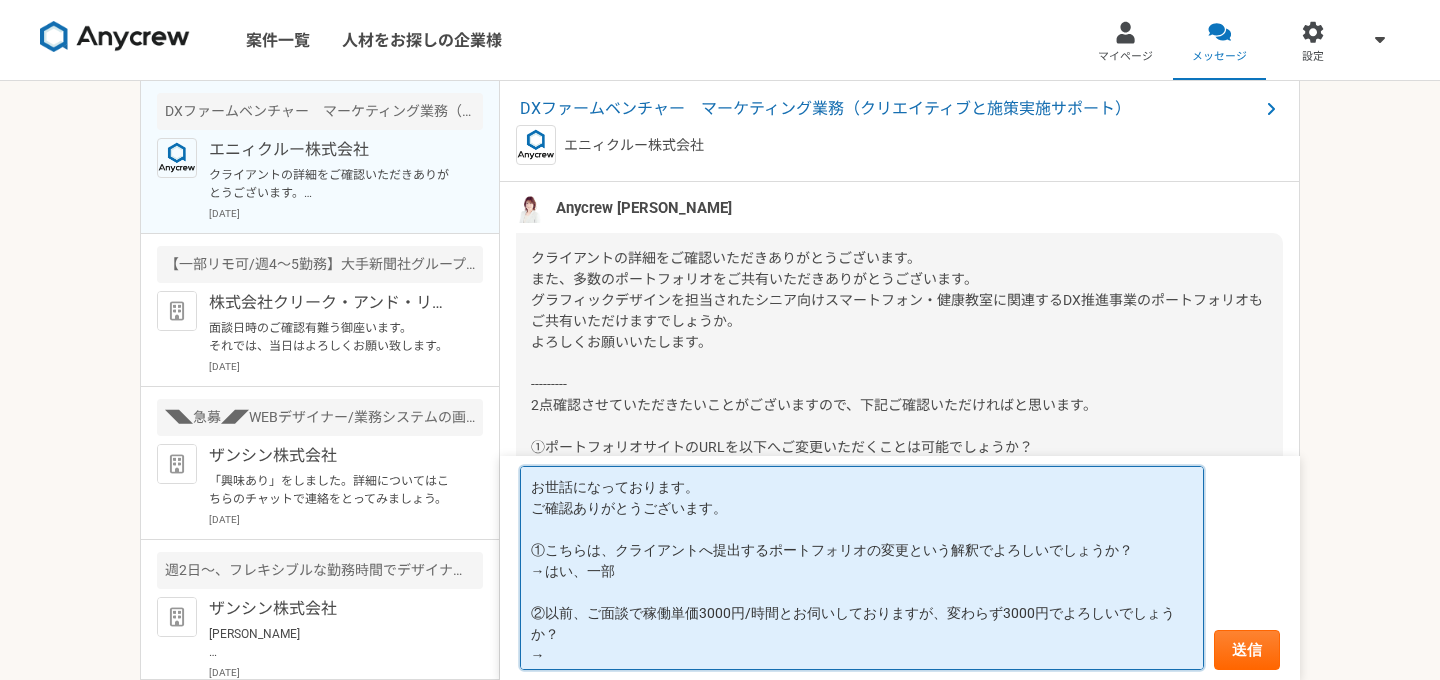 click on "お世話になっております。
ご確認ありがとうございます。
①こちらは、クライアントへ提出するポートフォリオの変更という解釈でよろしいでしょうか？
→はい、一部
②以前、ご面談で稼働単価3000円/時間とお伺いしておりますが、変わらず3000円でよろしいでしょうか？
→" at bounding box center (862, 568) 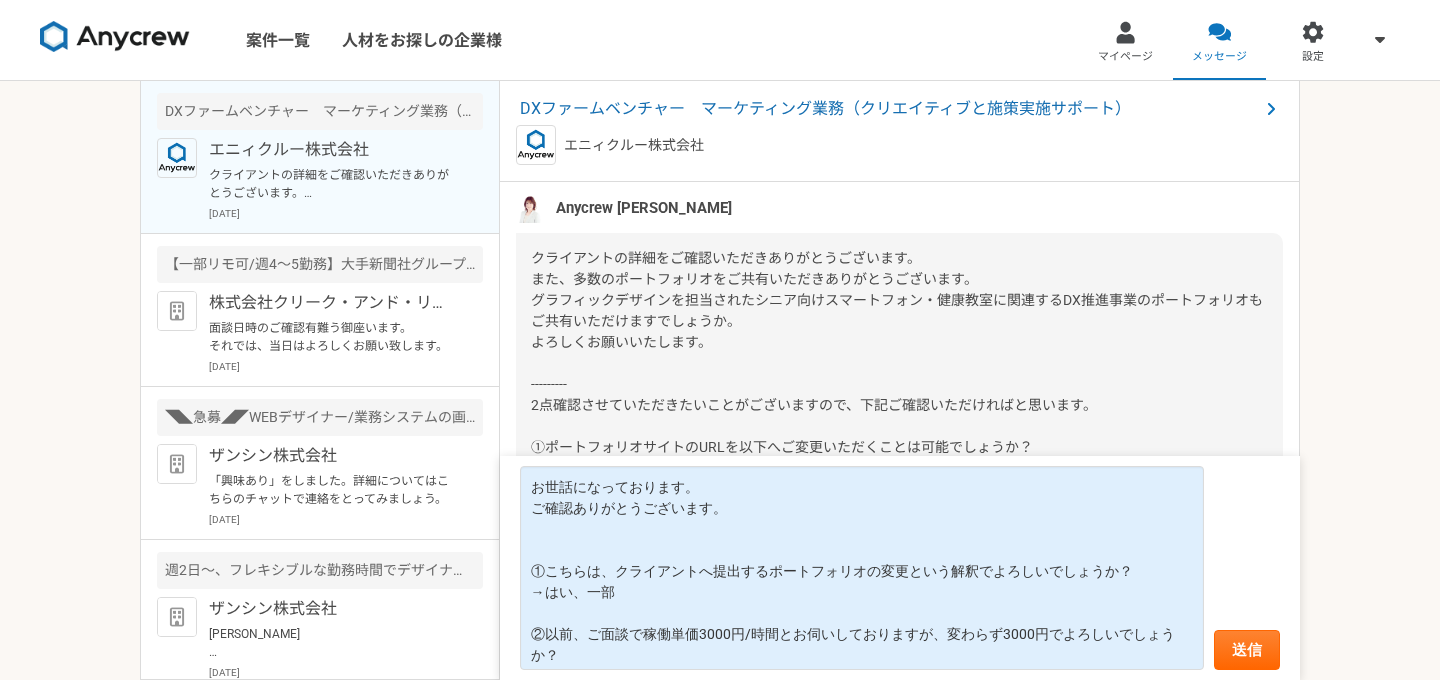 click on "クライアントの詳細をご確認いただきありがとうございます。
また、多数のポートフォリオをご共有いただきありがとうございます。
グラフィックデザインを担当されたシニア向けスマートフォン・健康教室に関連するDX推進事業のポートフォリオもご共有いただけますでしょうか。
よろしくお願いいたします。
---------
2点確認させていただきたいことがございますので、下記ご確認いただければと思います。
①ポートフォリオサイトのURLを以下へご変更いただくことは可能でしょうか？
→こちらは、クライアントへ提出するポートフォリオの変更という解釈でよろしいでしょうか？
②以前、ご面談で稼働単価3000円/時間とお伺いしておりますが、変わらず3000円でよろしいでしょうか？" at bounding box center (897, 384) 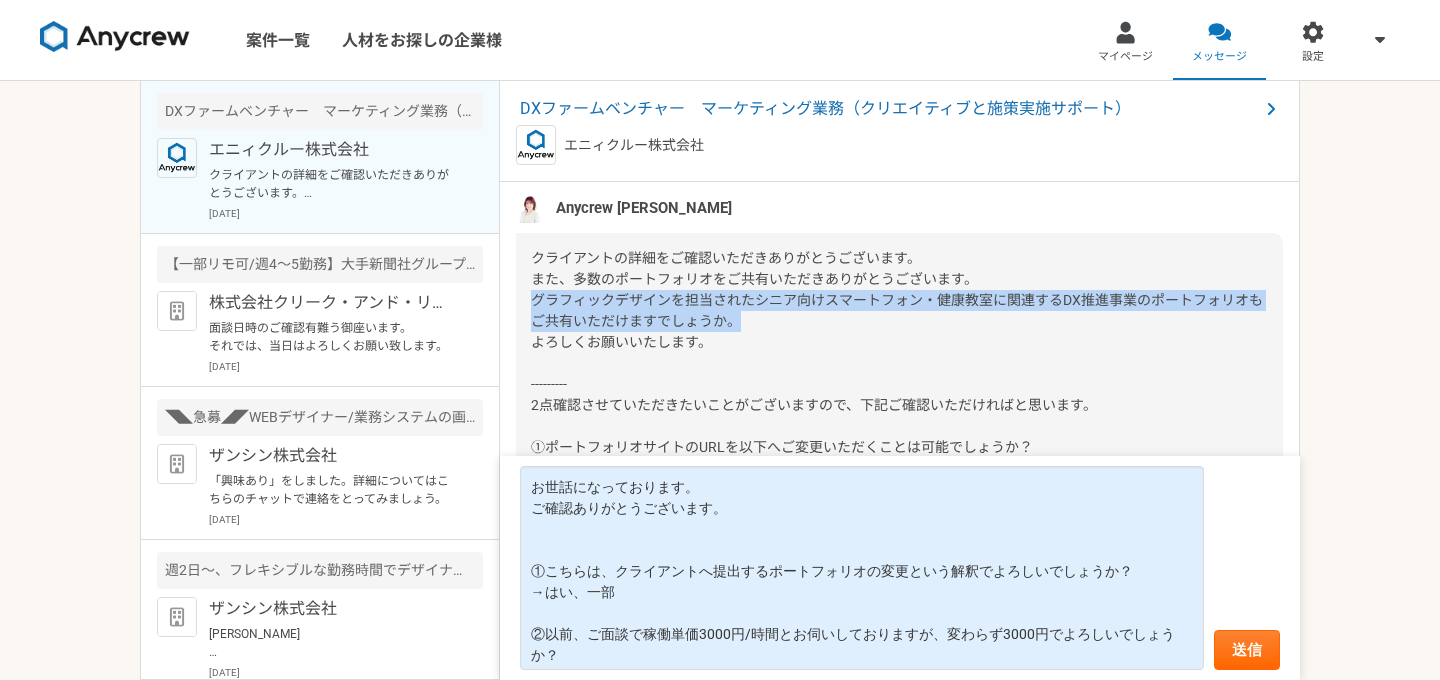 drag, startPoint x: 534, startPoint y: 298, endPoint x: 822, endPoint y: 328, distance: 289.5583 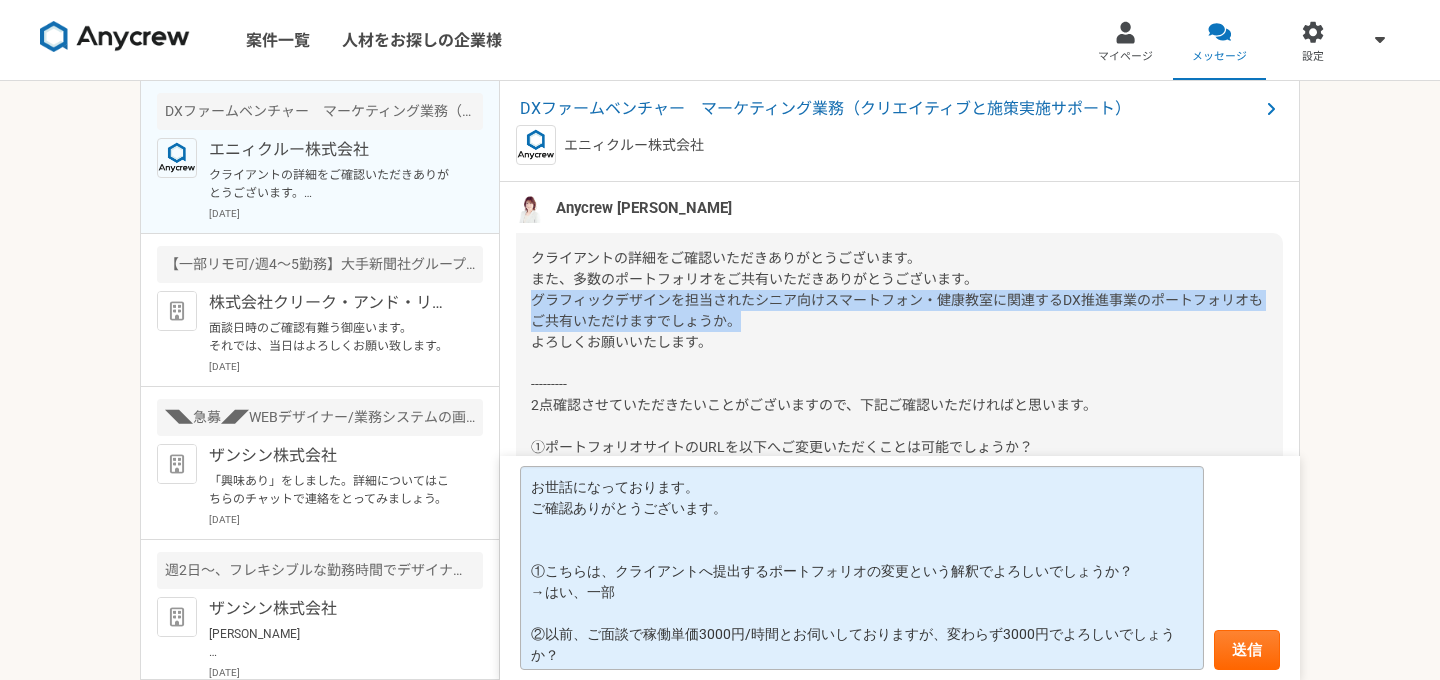 copy on "グラフィックデザインを担当されたシニア向けスマートフォン・健康教室に関連するDX推進事業のポートフォリオもご共有いただけますでしょうか。" 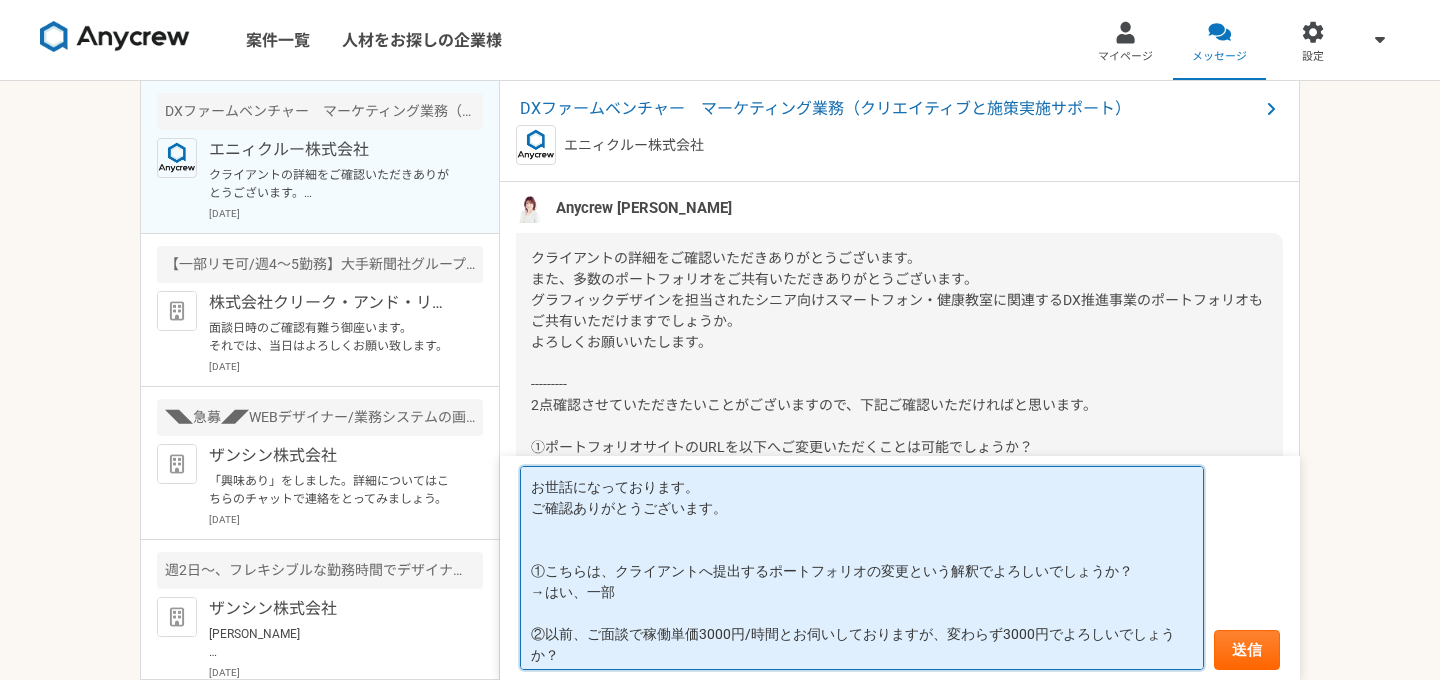 click on "お世話になっております。
ご確認ありがとうございます。
①こちらは、クライアントへ提出するポートフォリオの変更という解釈でよろしいでしょうか？
→はい、一部
②以前、ご面談で稼働単価3000円/時間とお伺いしておりますが、変わらず3000円でよろしいでしょうか？
→" at bounding box center (862, 568) 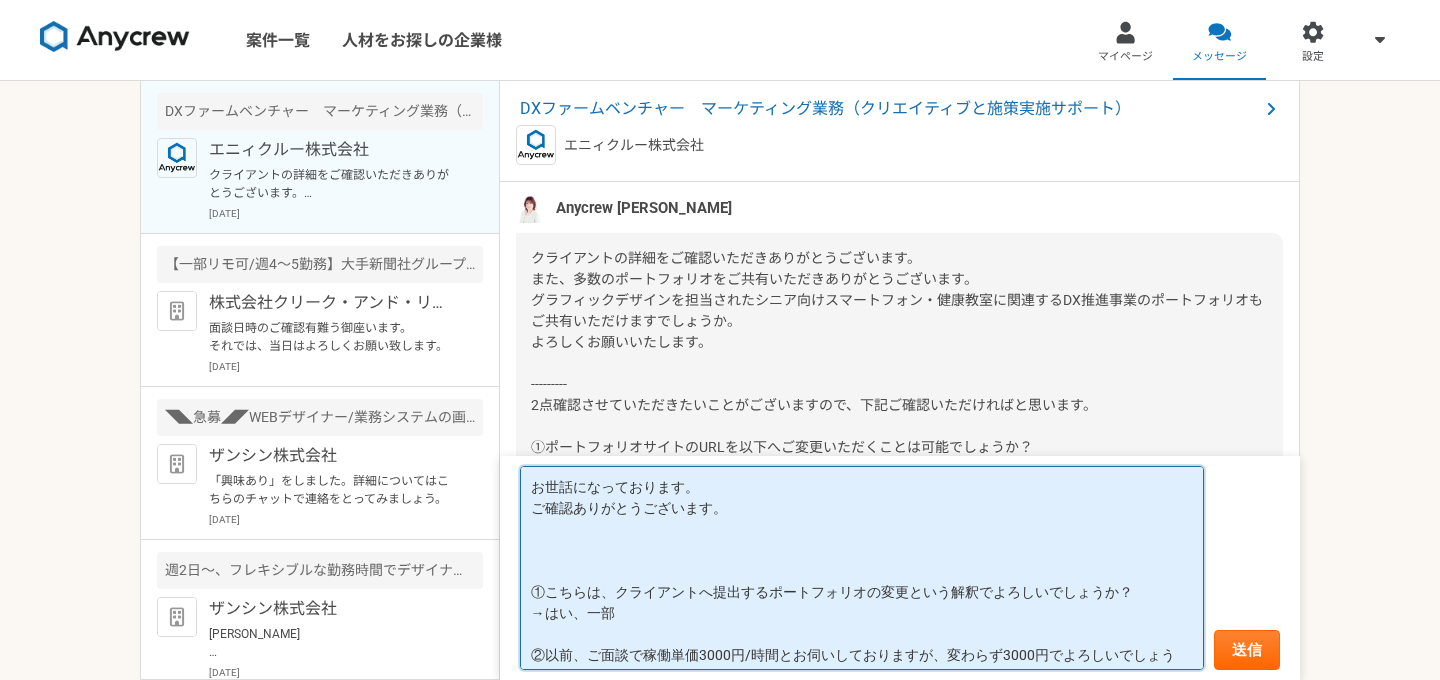 paste on "グラフィックデザインを担当されたシニア向けスマートフォン・健康教室に関連するDX推進事業のポートフォリオもご共有いただけますでしょうか。" 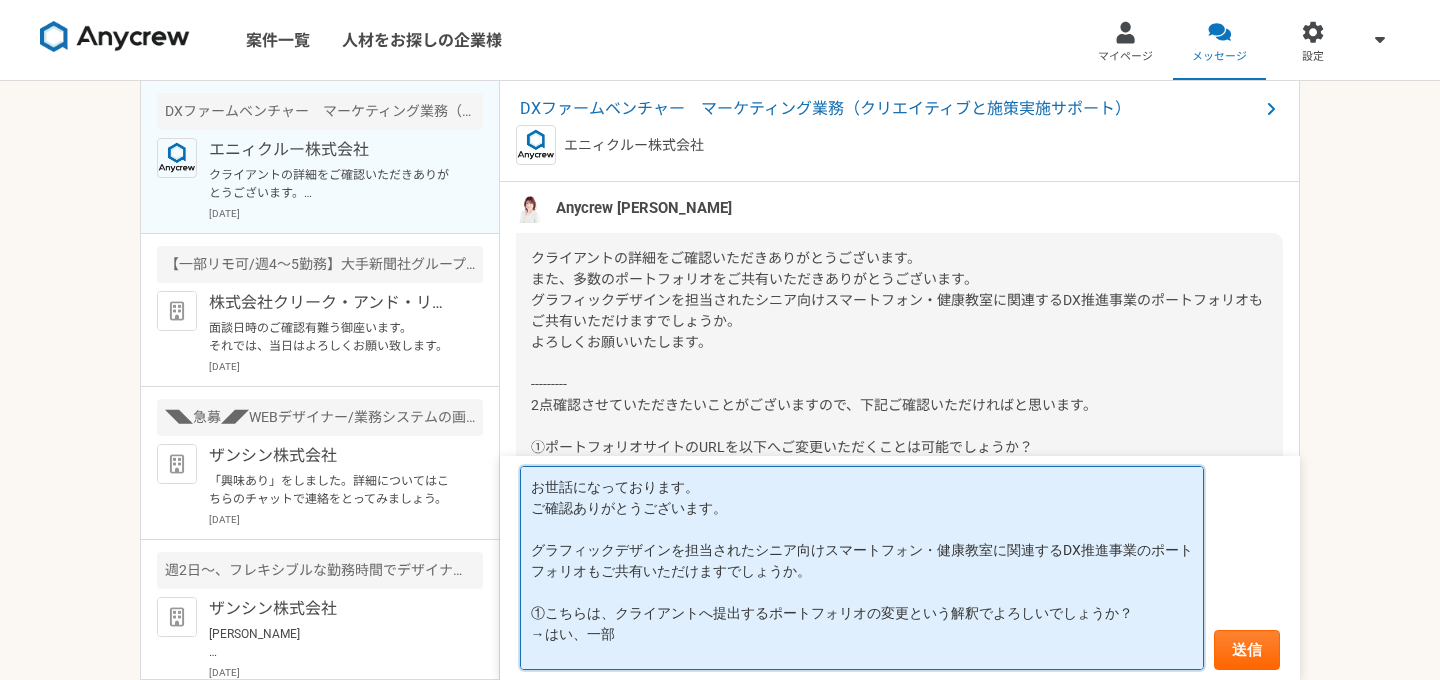 drag, startPoint x: 818, startPoint y: 570, endPoint x: 545, endPoint y: 555, distance: 273.41177 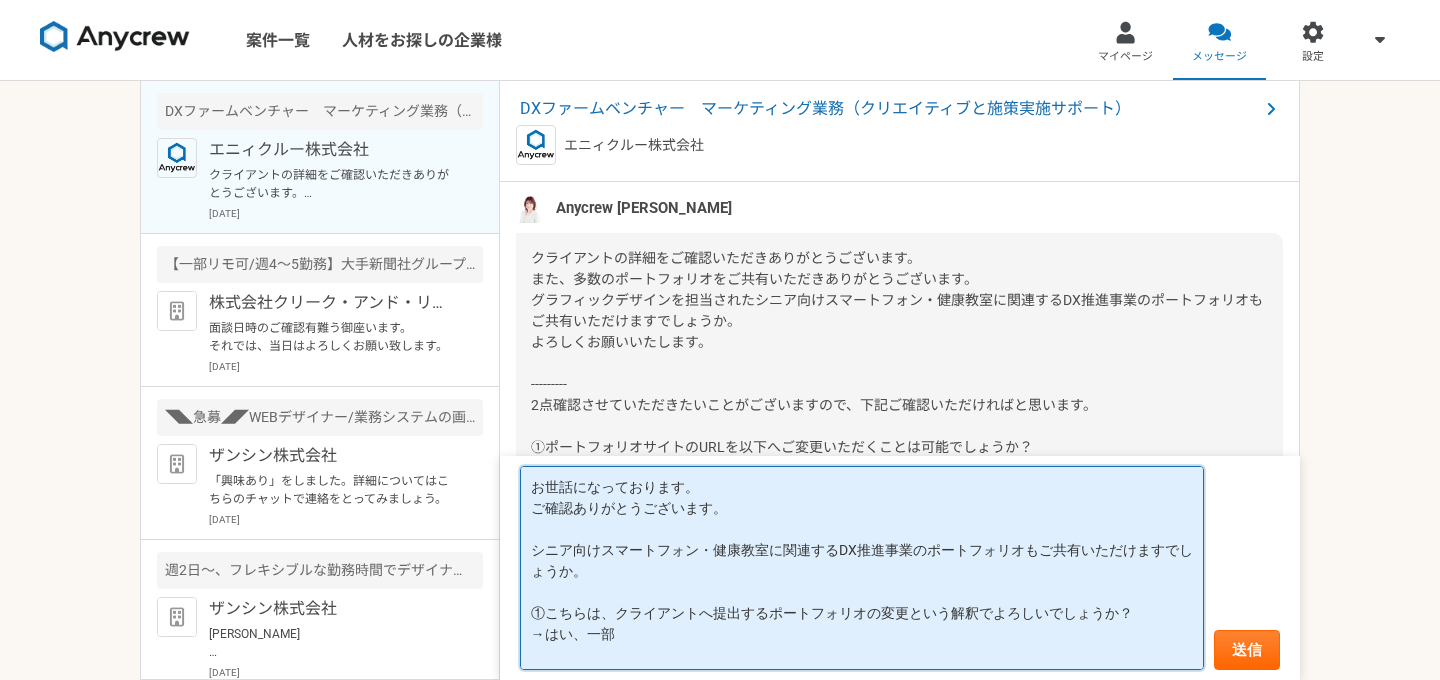 drag, startPoint x: 925, startPoint y: 549, endPoint x: 941, endPoint y: 568, distance: 24.839485 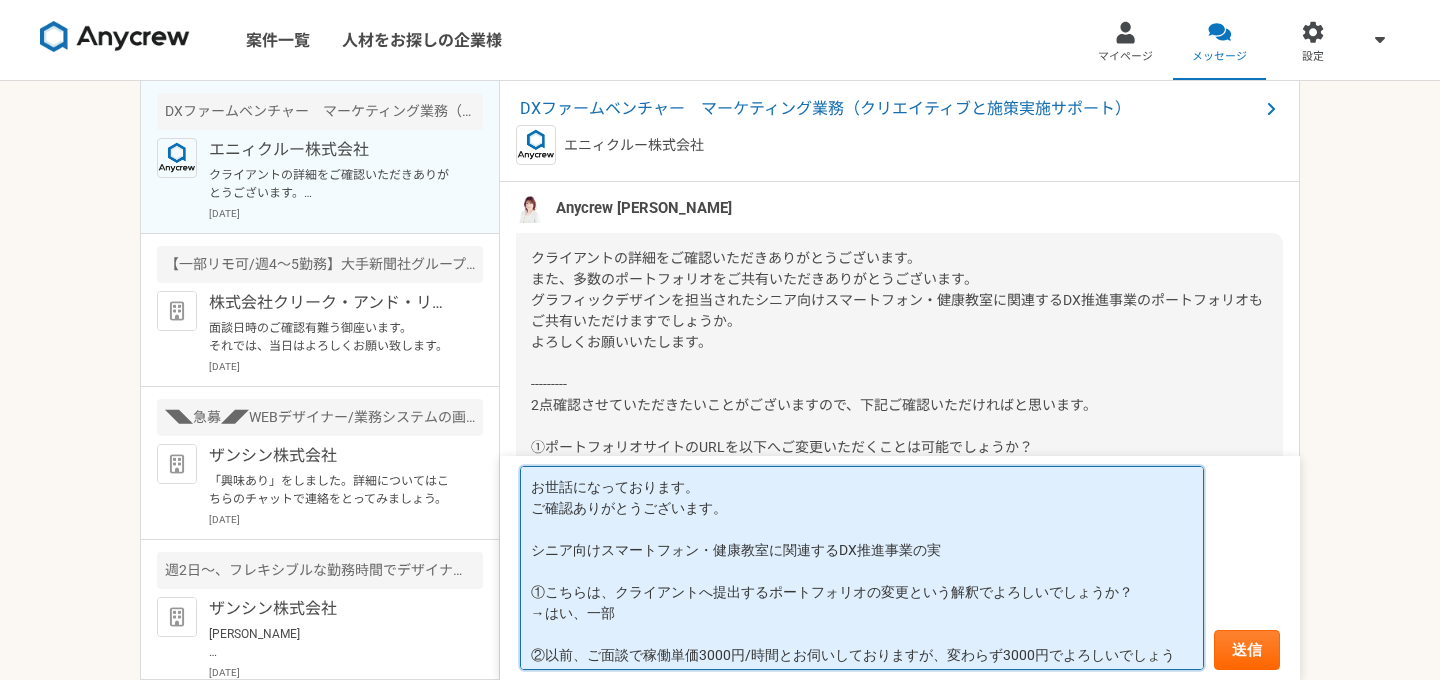 drag, startPoint x: 949, startPoint y: 555, endPoint x: 929, endPoint y: 555, distance: 20 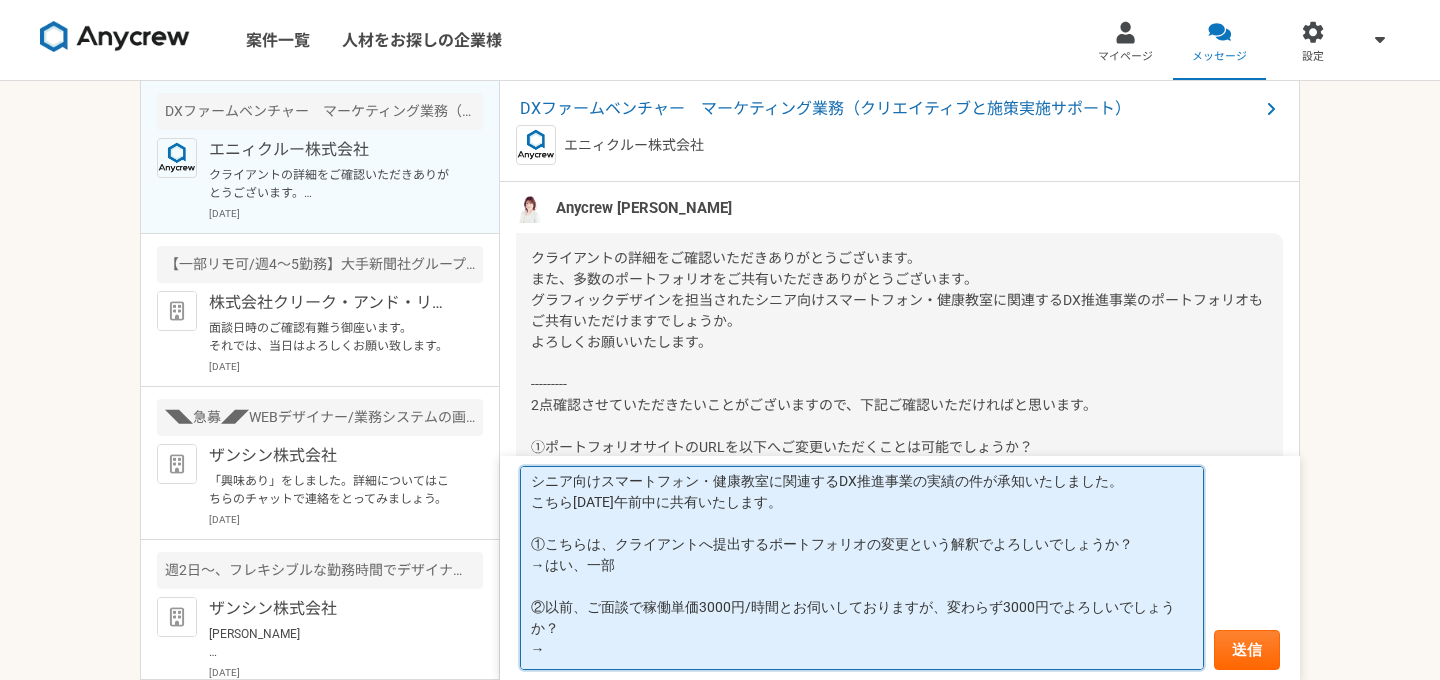 scroll, scrollTop: 69, scrollLeft: 0, axis: vertical 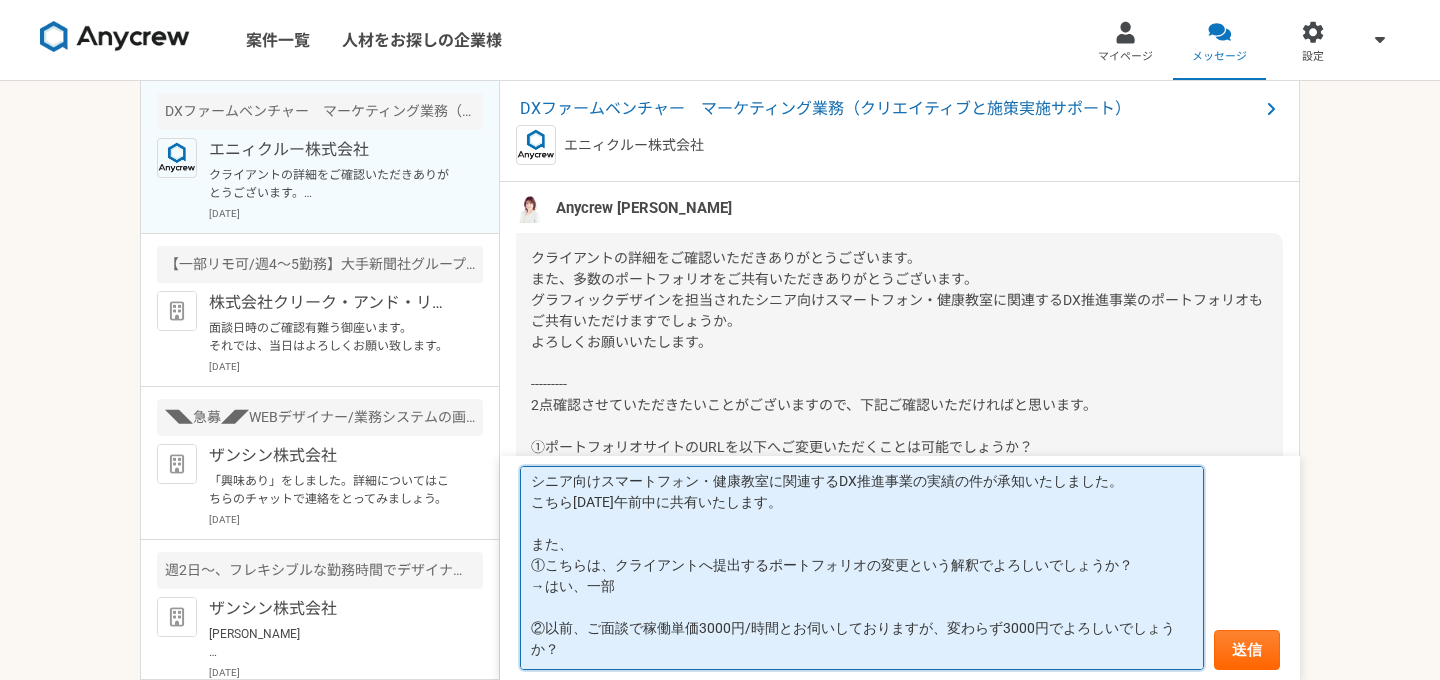 click on "お世話になっております。
ご確認ありがとうございます。
シニア向けスマートフォン・健康教室に関連するDX推進事業の実績の件が承知いたしました。
こちら[DATE]午前中に共有いたします。
また、
①こちらは、クライアントへ提出するポートフォリオの変更という解釈でよろしいでしょうか？
→はい、一部
②以前、ご面談で稼働単価3000円/時間とお伺いしておりますが、変わらず3000円でよろしいでしょうか？
→" at bounding box center [862, 568] 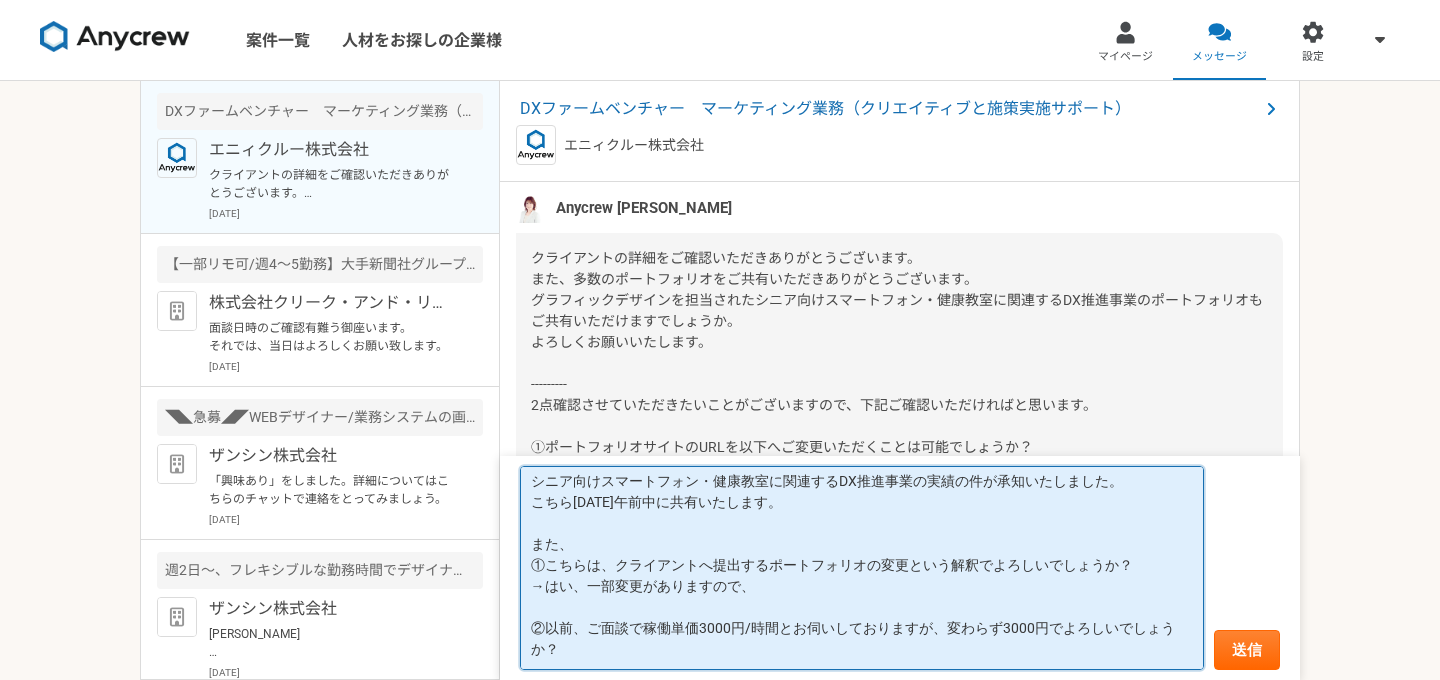 scroll, scrollTop: 3535, scrollLeft: 0, axis: vertical 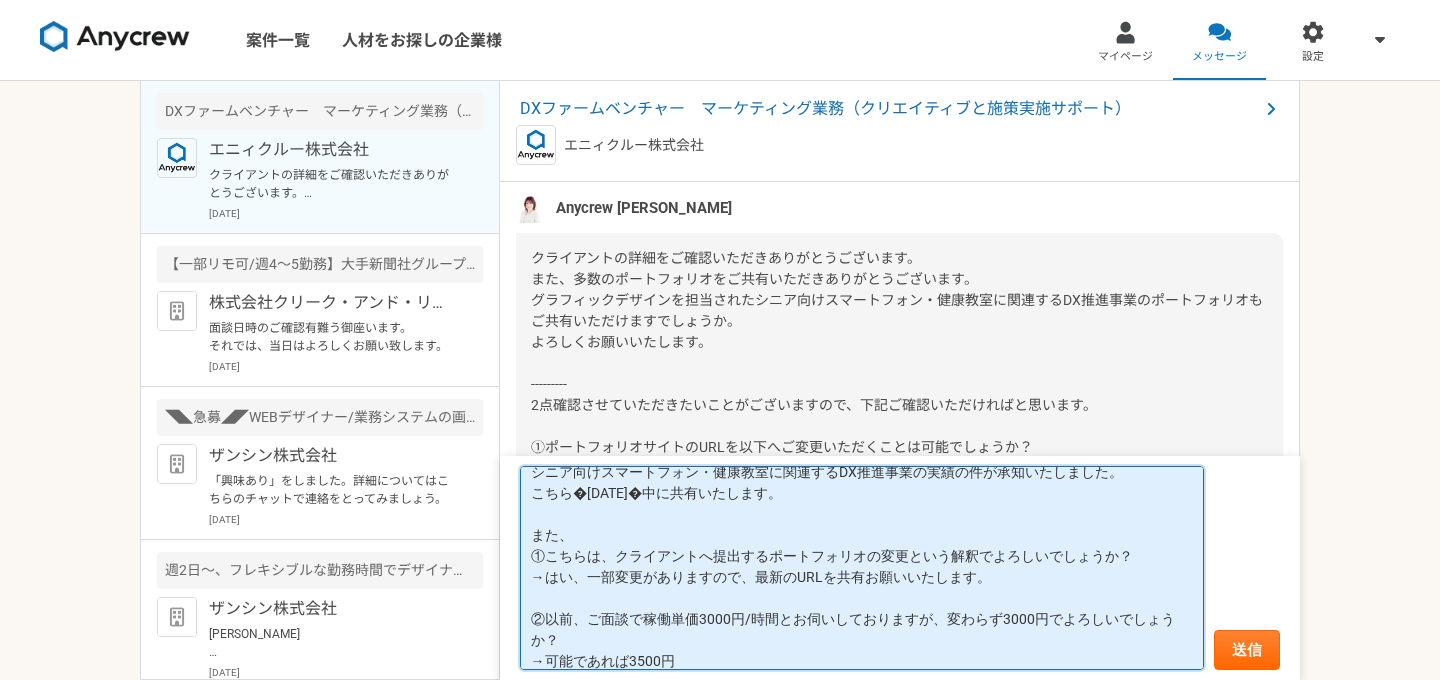 drag, startPoint x: 779, startPoint y: 619, endPoint x: 729, endPoint y: 618, distance: 50.01 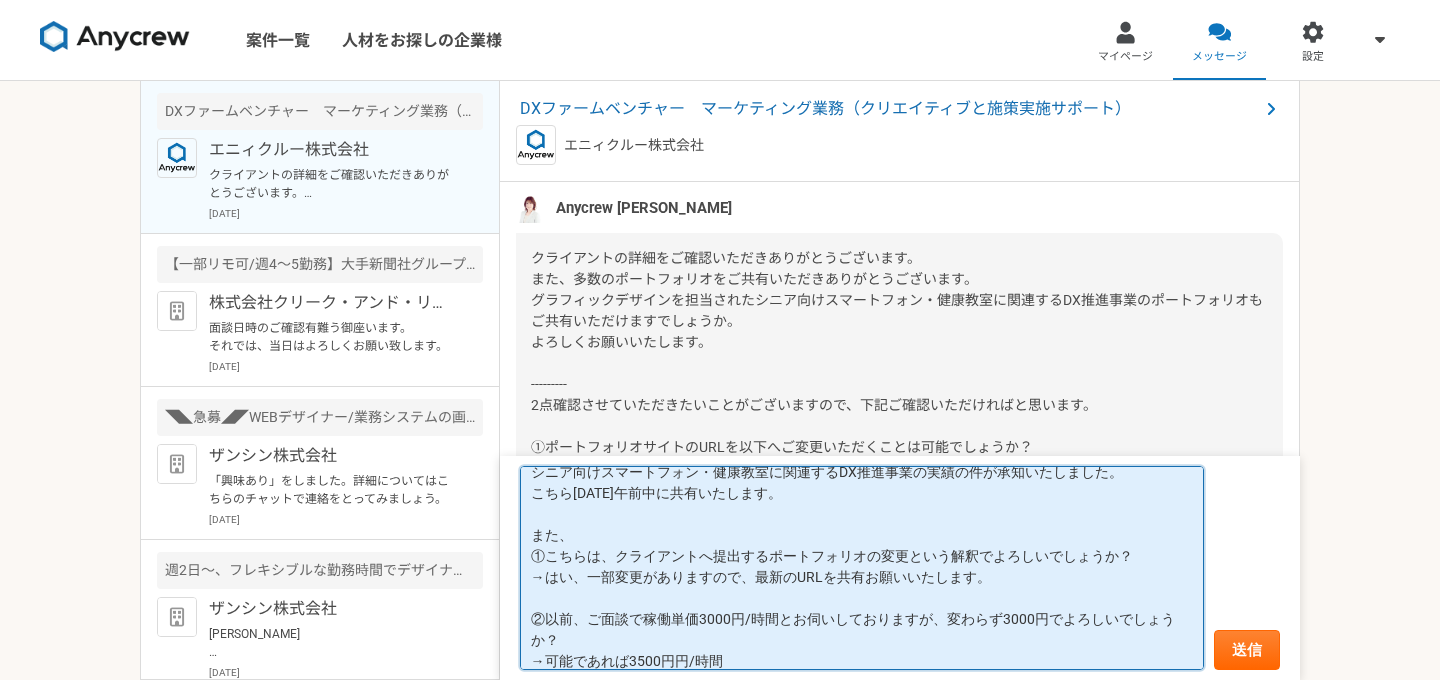 click on "お世話になっております。
ご確認ありがとうございます。
シニア向けスマートフォン・健康教室に関連するDX推進事業の実績の件が承知いたしました。
こちら[DATE]午前中に共有いたします。
また、
①こちらは、クライアントへ提出するポートフォリオの変更という解釈でよろしいでしょうか？
→はい、一部変更がありますので、最新のURLを共有お願いいたします。
②以前、ご面談で稼働単価3000円/時間とお伺いしておりますが、変わらず3000円でよろしいでしょうか？
→可能であれば3500円円/時間" at bounding box center (862, 568) 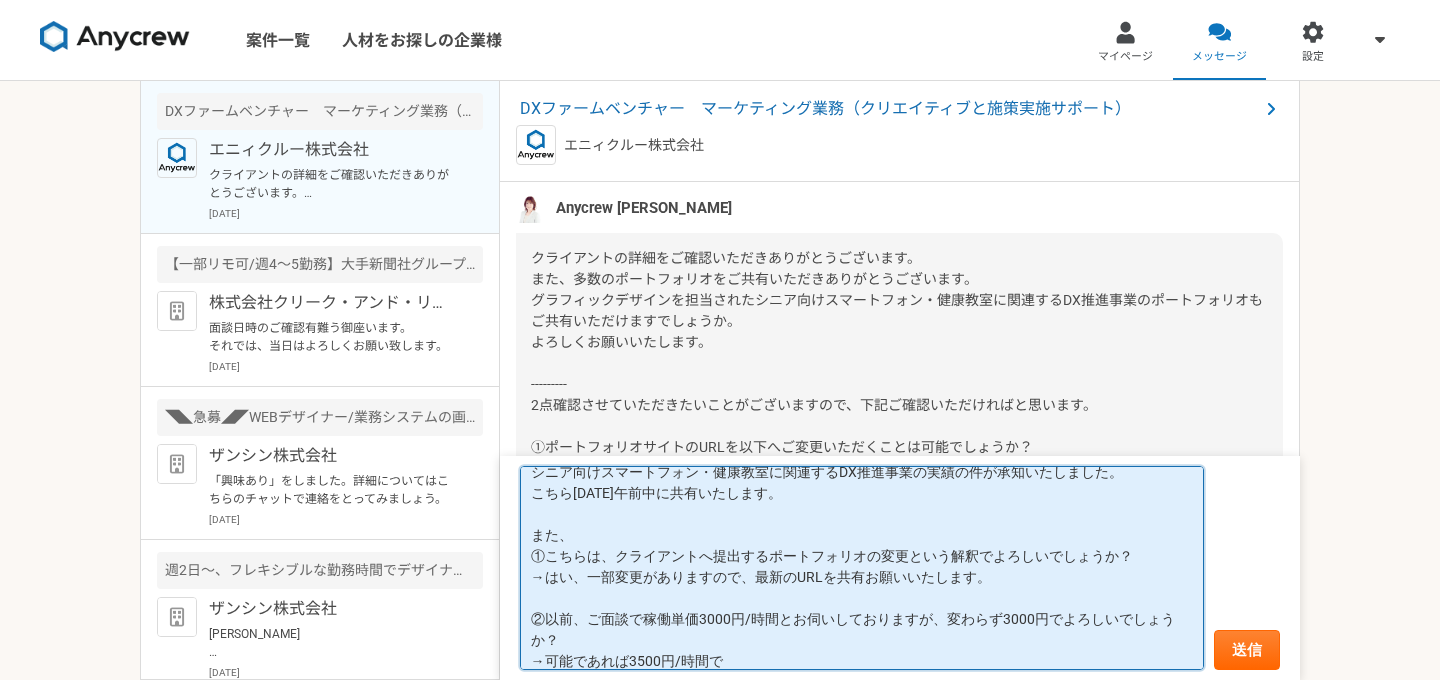paste on "ただきありがとうございます。
シニア向けスマートフォン・健康教室に関連するDX推進事業の実績につきまして、承知いたしました。
こちら、[DATE]午前中にクライアントへ共有させていただきます。
また、以下2点につきまして、回答を記載いたします。
① こちらはクライアントへ提出するポートフォリオの変更という解釈でよろしいでしょうか？
→ はい、一部内容に変更がございますので、最新のURLをご共有いただけますと幸いです。
② 以前のご面談時に、稼働単価は3,000円／時間とお伺いしておりますが、今回も同条件でよろしいでしょうか？
→ 可能であれば、3,500円／時間でお願いできればと存じます。
何卒よろしくお願いいたします。" 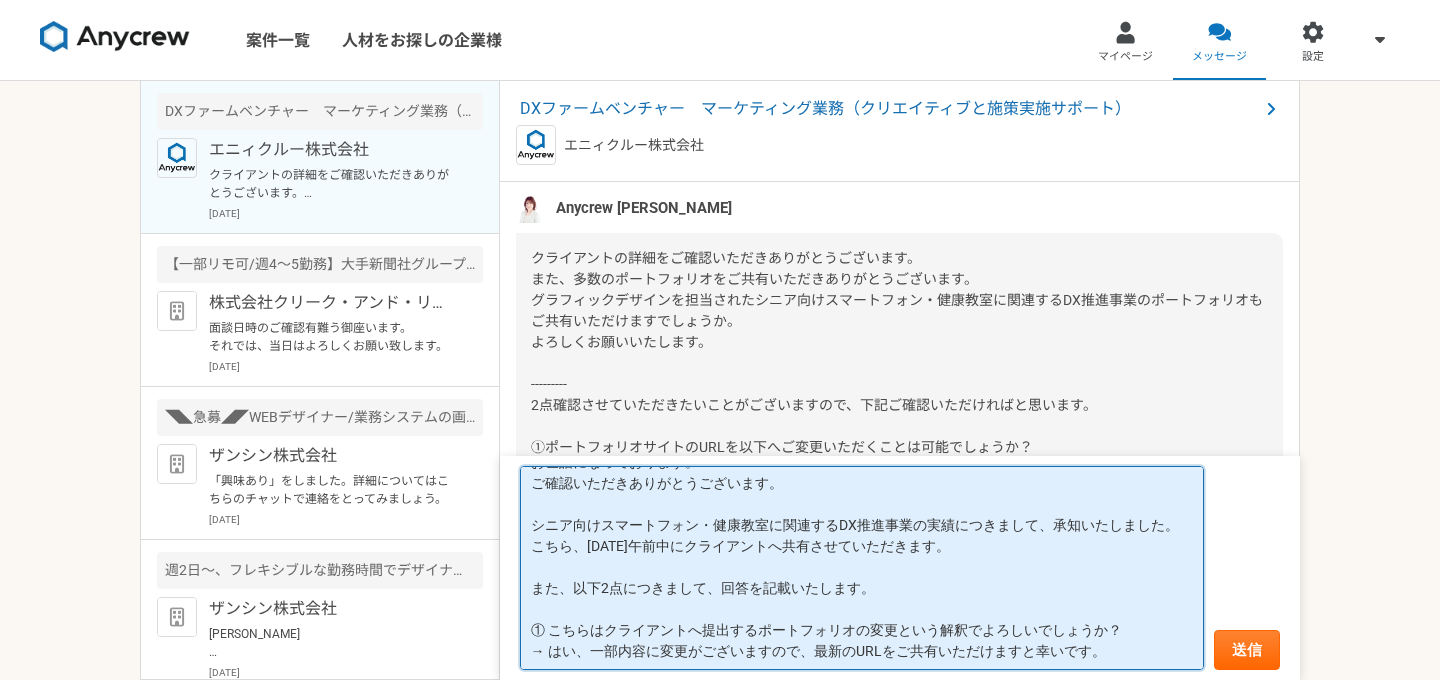 scroll, scrollTop: 15, scrollLeft: 0, axis: vertical 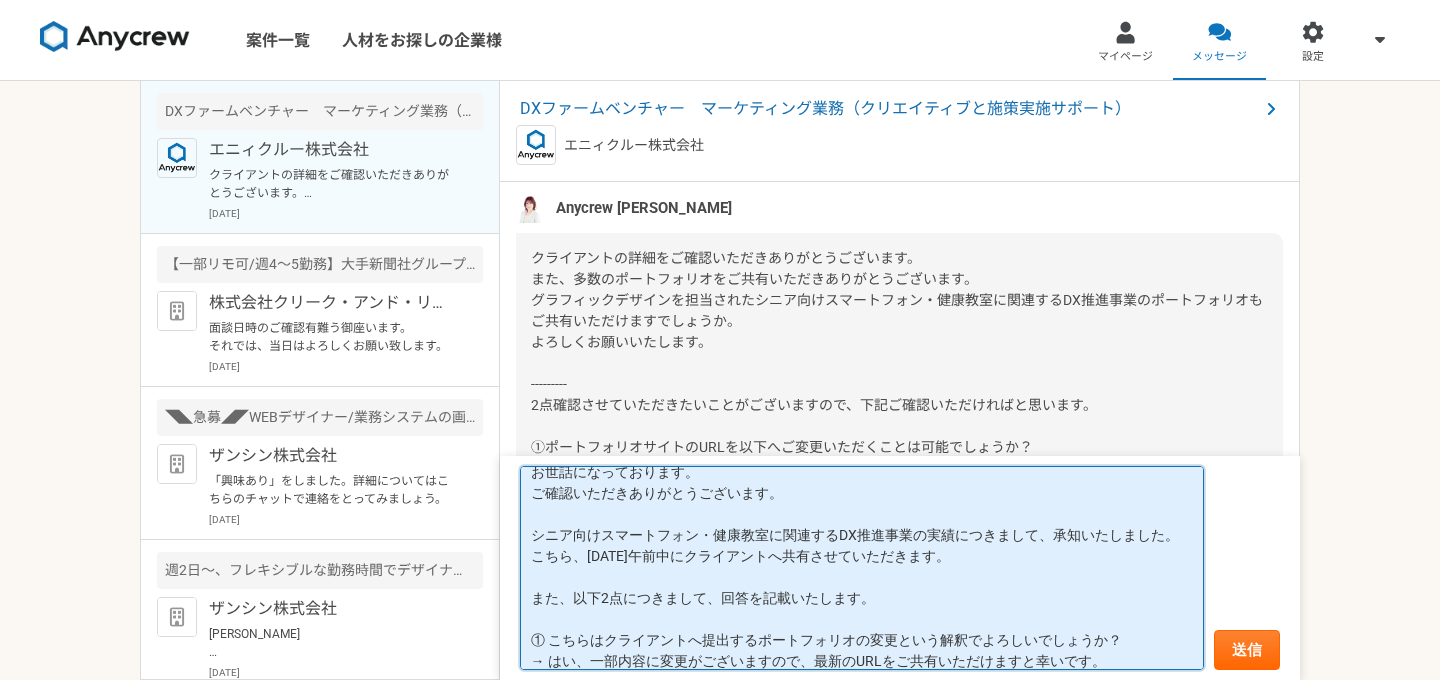 drag, startPoint x: 672, startPoint y: 558, endPoint x: 760, endPoint y: 560, distance: 88.02273 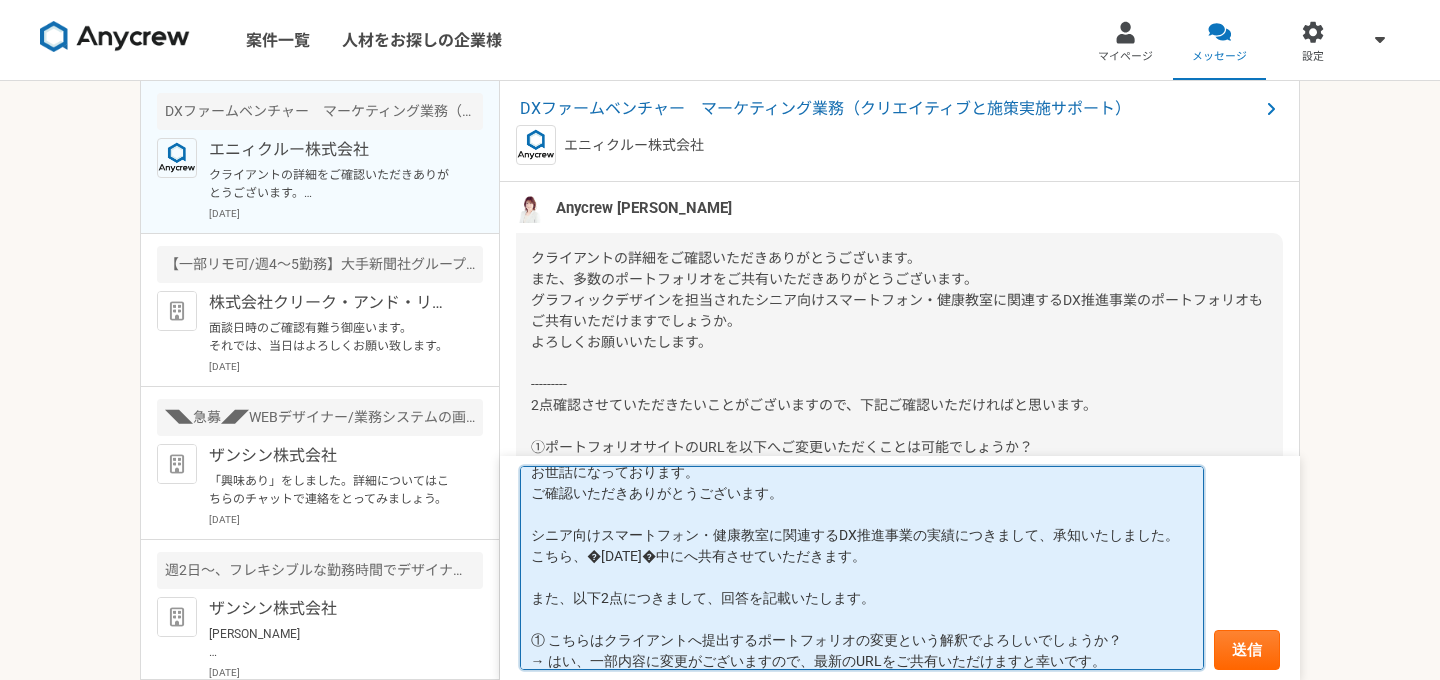 click on "お世話になっております。
ご確認いただきありがとうございます。
シニア向けスマートフォン・健康教室に関連するDX推進事業の実績につきまして、承知いたしました。
こちら、�[DATE]�中にへ共有させていただきます。
また、以下2点につきまして、回答を記載いたします。
① こちらはクライアントへ提出するポートフォリオの変更という解釈でよろしいでしょうか？
→ はい、一部内容に変更がございますので、最新のURLをご共有いただけますと幸いです。
② 以前のご面談時に、稼働単価は3,000円／時間とお伺いしておりますが、今回も同条件でよろしいでしょうか？
→ 可能であれば、3,500円／時間でお願いできればと存じます。
何卒よろしくお願いいたします。" at bounding box center [862, 568] 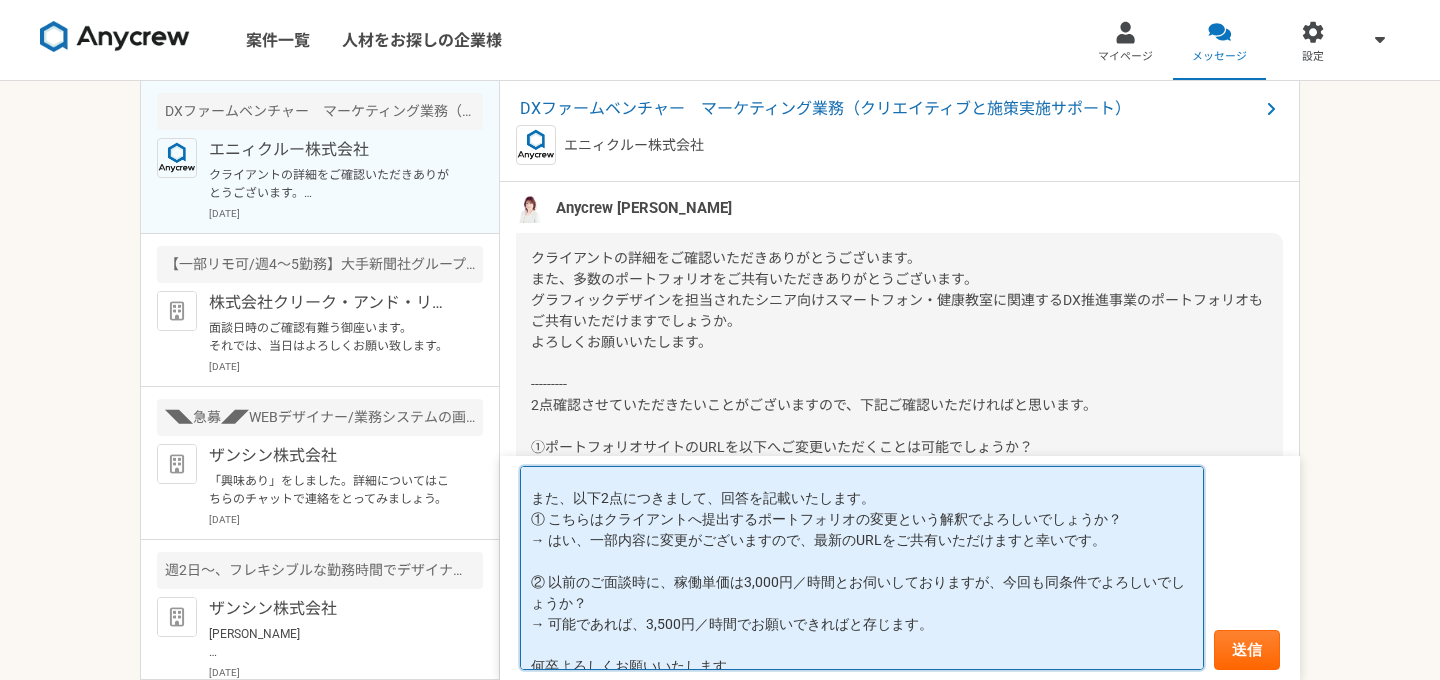 scroll, scrollTop: 132, scrollLeft: 0, axis: vertical 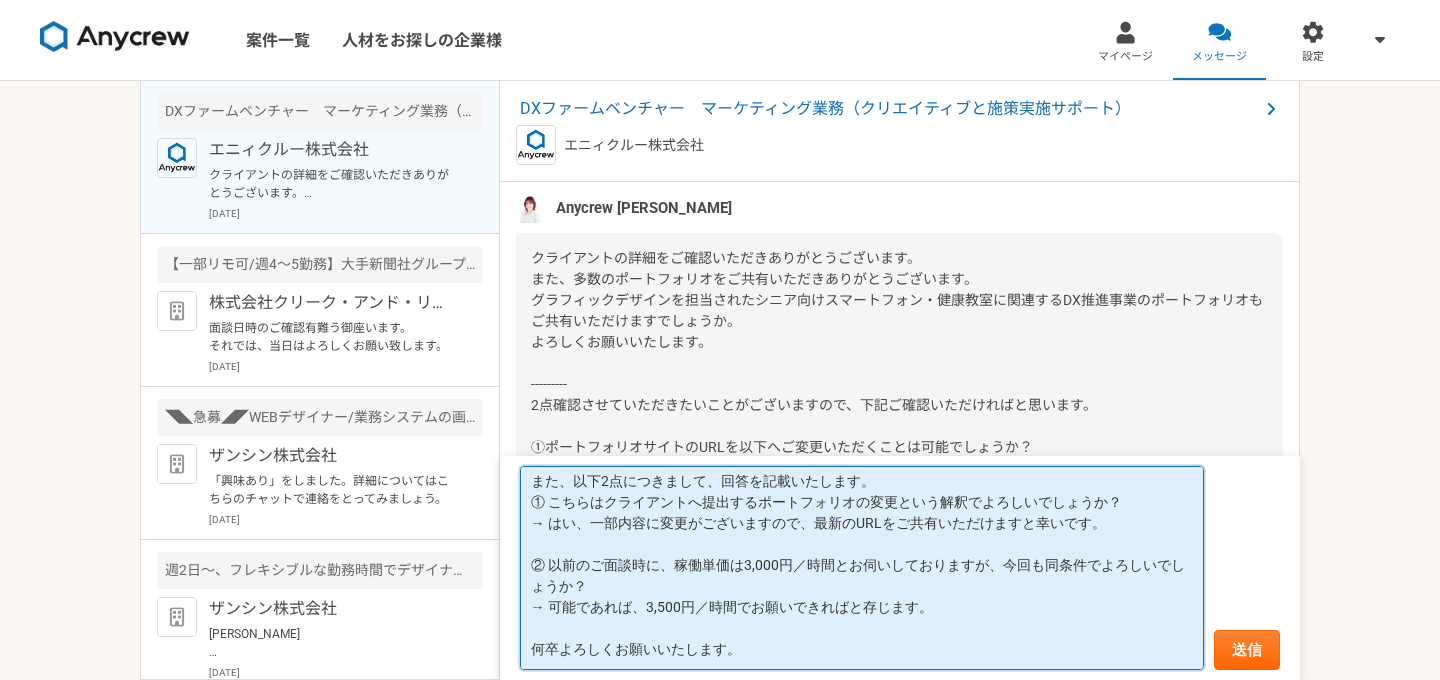 drag, startPoint x: 851, startPoint y: 605, endPoint x: 911, endPoint y: 607, distance: 60.033325 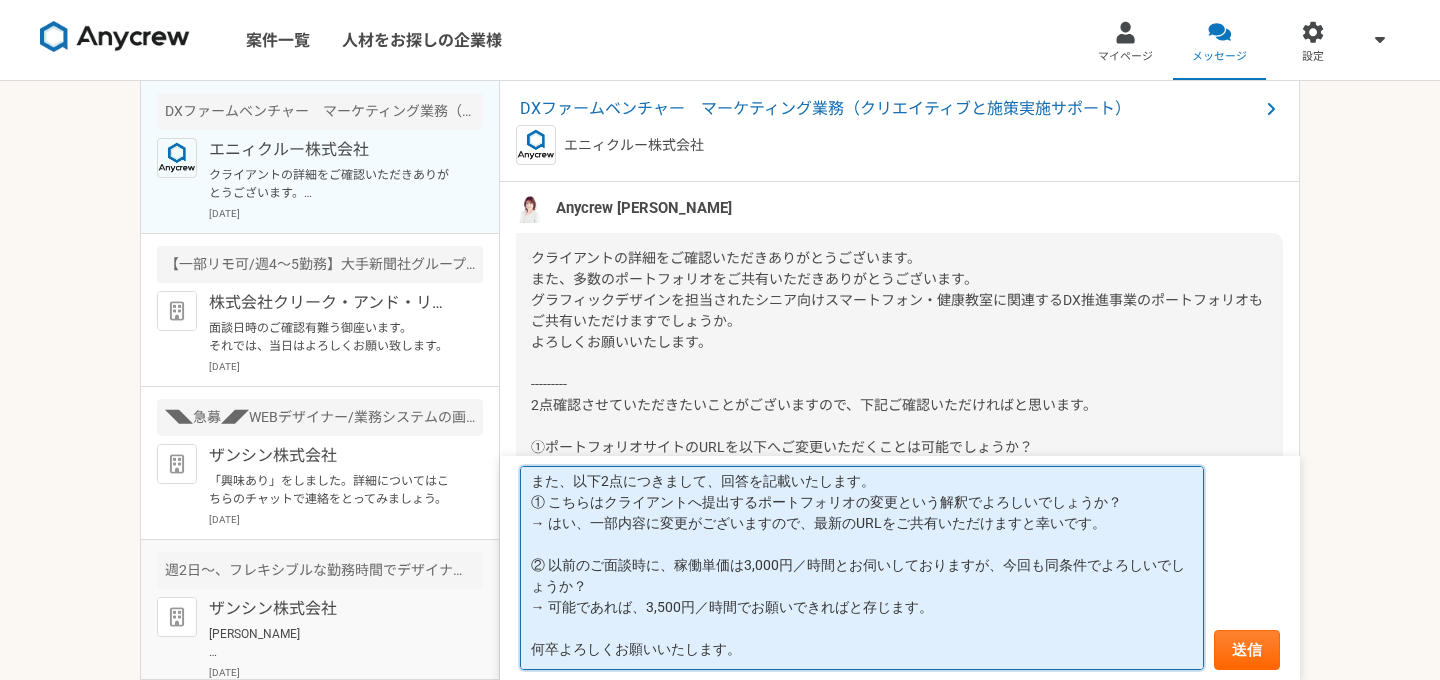 drag, startPoint x: 553, startPoint y: 654, endPoint x: 495, endPoint y: 654, distance: 58 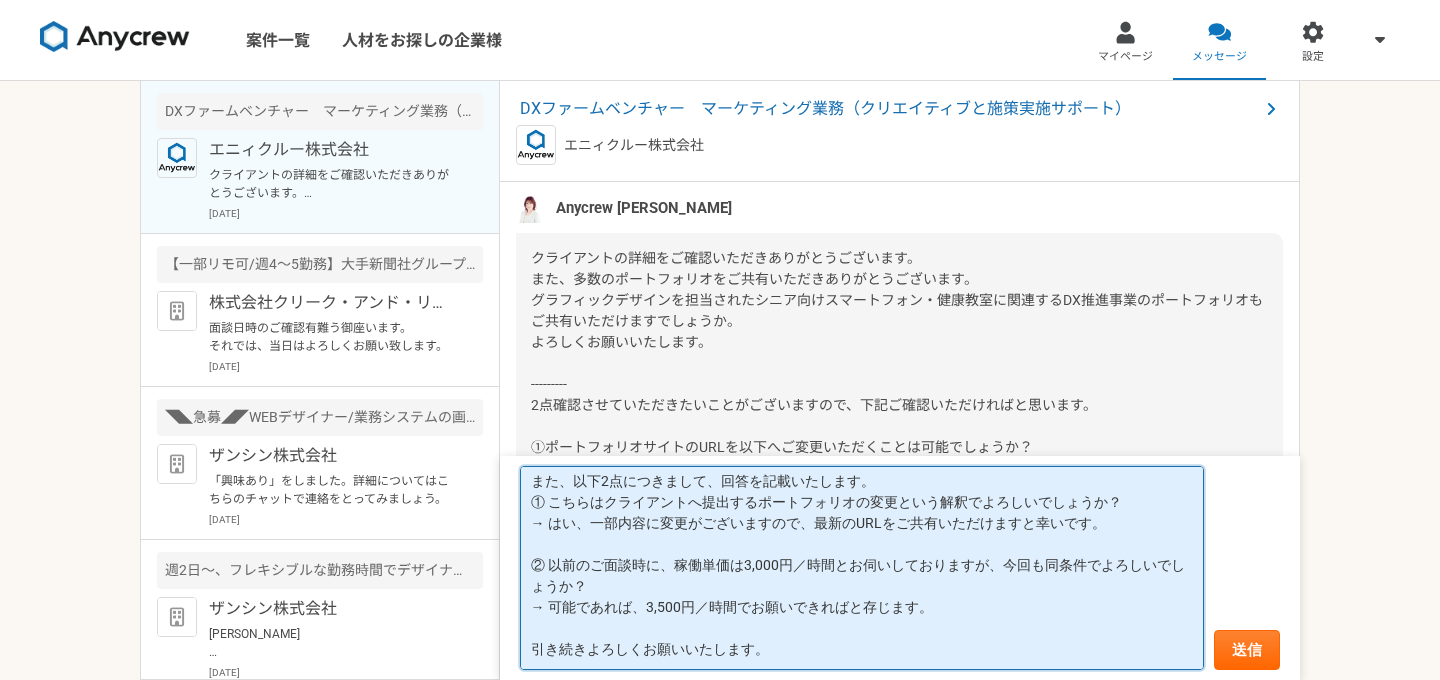 click on "お世話になっております。
ご確認いただきありがとうございます。
シニア向けスマートフォン・健康教室に関連するDX推進事業の実績につきまして、承知いたしました。
こちら、[DATE]午前中にへ共有させていただきます。
また、以下2点につきまして、回答を記載いたします。
① こちらはクライアントへ提出するポートフォリオの変更という解釈でよろしいでしょうか？
→ はい、一部内容に変更がございますので、最新のURLをご共有いただけますと幸いです。
② 以前のご面談時に、稼働単価は3,000円／時間とお伺いしておりますが、今回も同条件でよろしいでしょうか？
→ 可能であれば、3,500円／時間でお願いできればと存じます。
引き続きよろしくお願いいたします。" at bounding box center [862, 568] 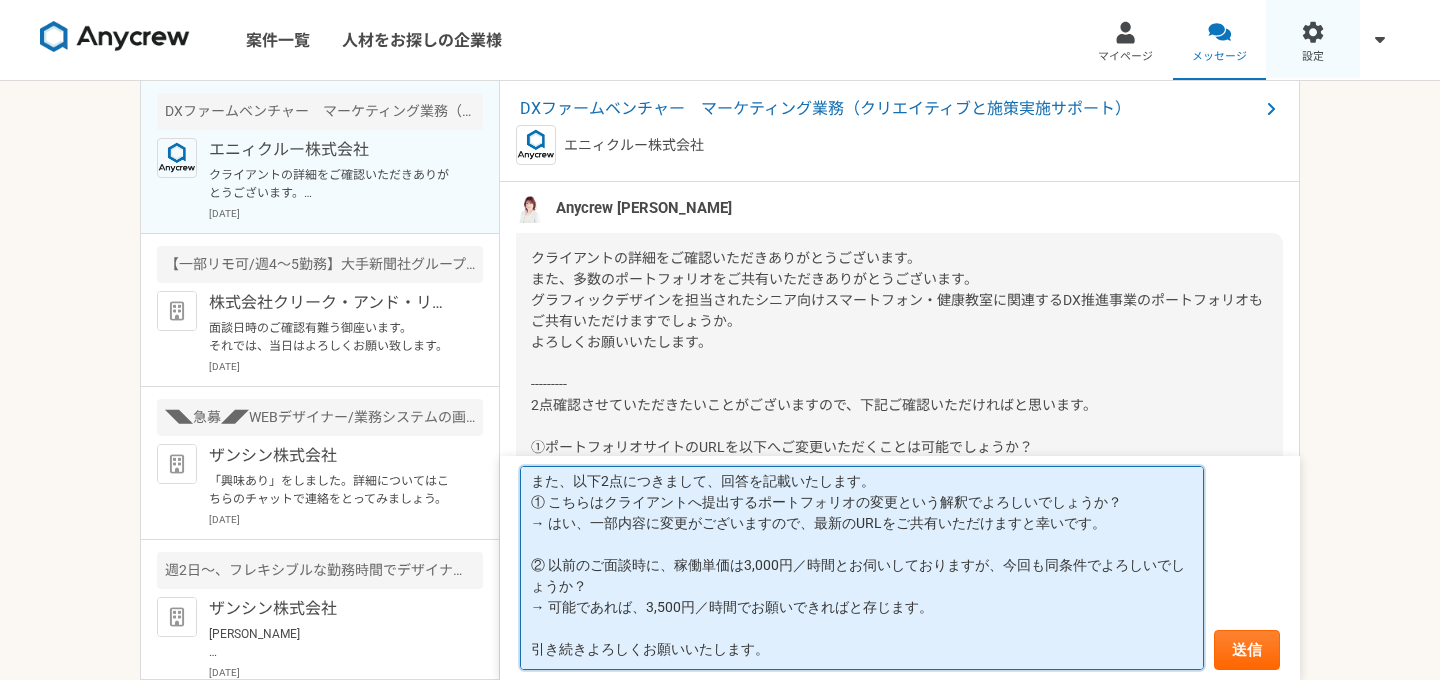 type on "お世話になっております。
ご確認いただきありがとうございます。
シニア向けスマートフォン・健康教室に関連するDX推進事業の実績につきまして、承知いたしました。
こちら、[DATE]午前中にへ共有させていただきます。
また、以下2点につきまして、回答を記載いたします。
① こちらはクライアントへ提出するポートフォリオの変更という解釈でよろしいでしょうか？
→ はい、一部内容に変更がございますので、最新のURLをご共有いただけますと幸いです。
② 以前のご面談時に、稼働単価は3,000円／時間とお伺いしておりますが、今回も同条件でよろしいでしょうか？
→ 可能であれば、3,500円／時間でお願いできればと存じます。
引き続きよろしくお願いいたします。" 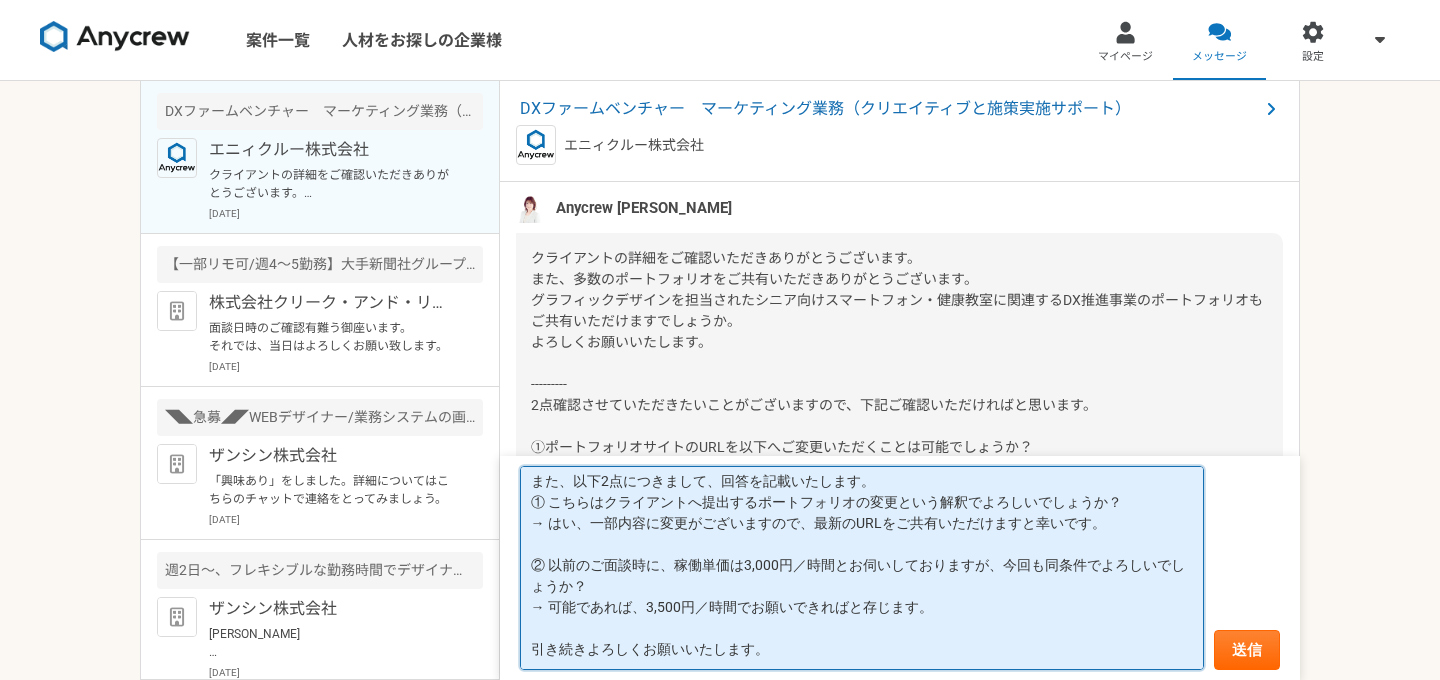 click on "お世話になっております。
ご確認いただきありがとうございます。
シニア向けスマートフォン・健康教室に関連するDX推進事業の実績につきまして、承知いたしました。
こちら、[DATE]午前中にへ共有させていただきます。
また、以下2点につきまして、回答を記載いたします。
① こちらはクライアントへ提出するポートフォリオの変更という解釈でよろしいでしょうか？
→ はい、一部内容に変更がございますので、最新のURLをご共有いただけますと幸いです。
② 以前のご面談時に、稼働単価は3,000円／時間とお伺いしておりますが、今回も同条件でよろしいでしょうか？
→ 可能であれば、3,500円／時間でお願いできればと存じます。
引き続きよろしくお願いいたします。" at bounding box center [862, 568] 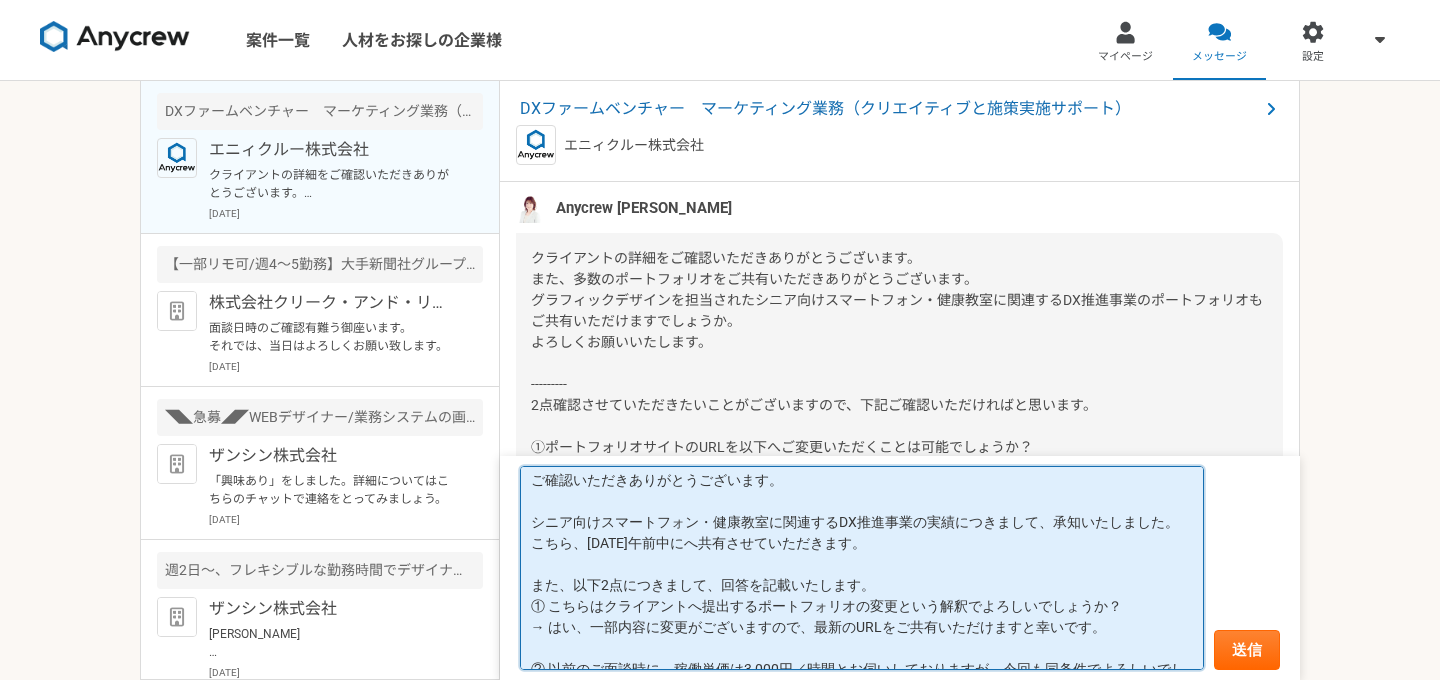 scroll, scrollTop: 0, scrollLeft: 0, axis: both 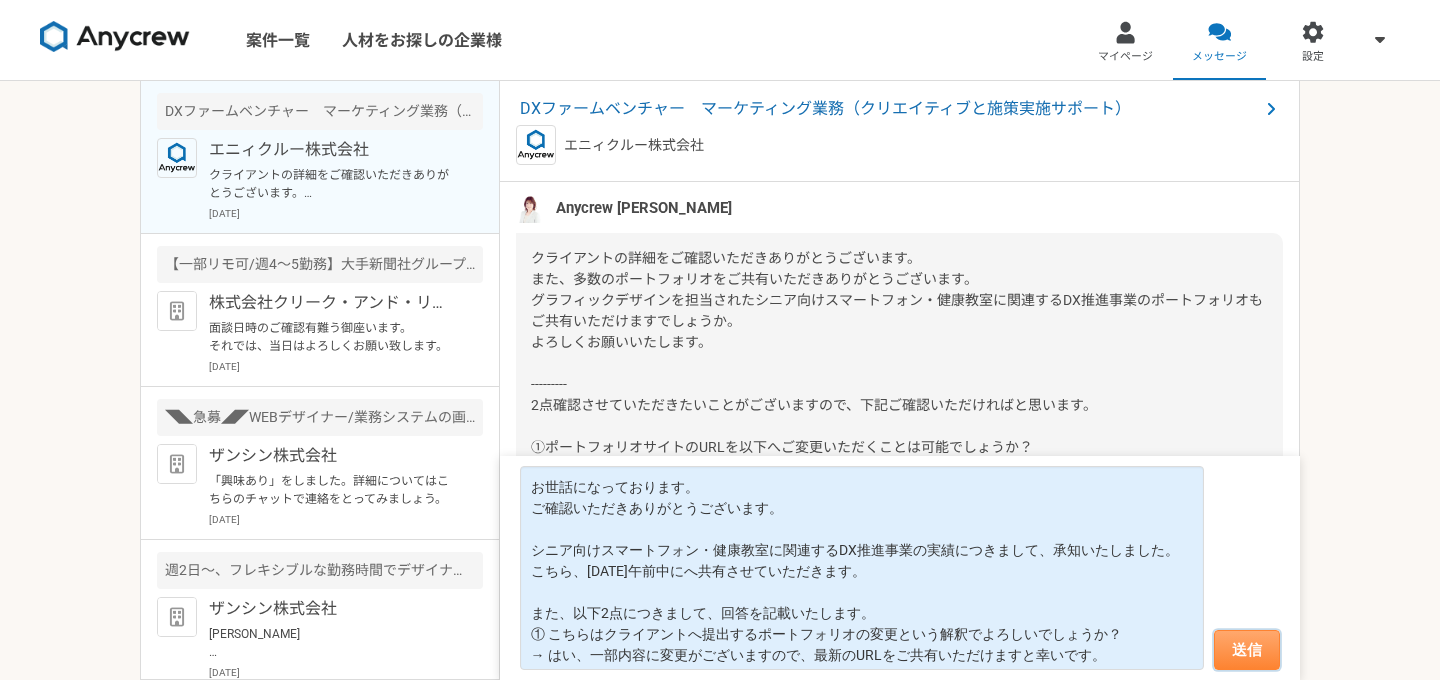 click on "送信" at bounding box center (1247, 650) 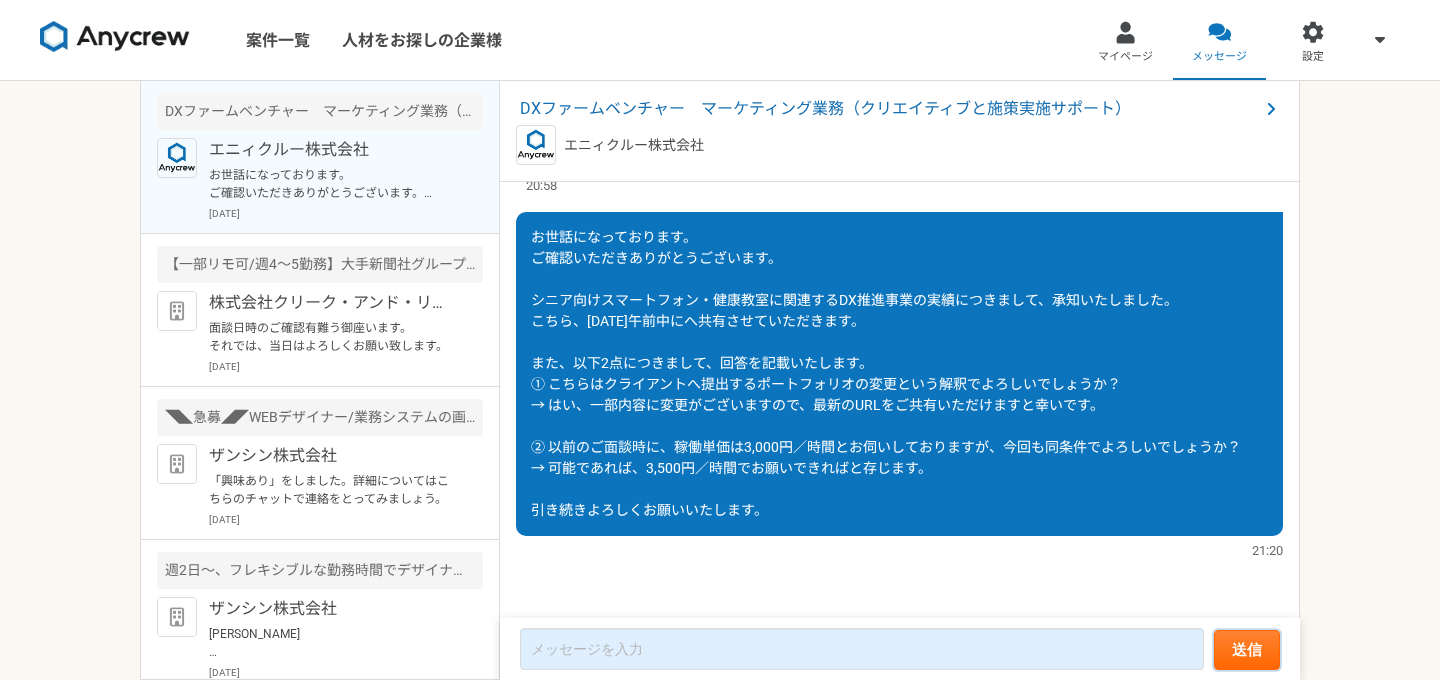 scroll, scrollTop: 3519, scrollLeft: 0, axis: vertical 